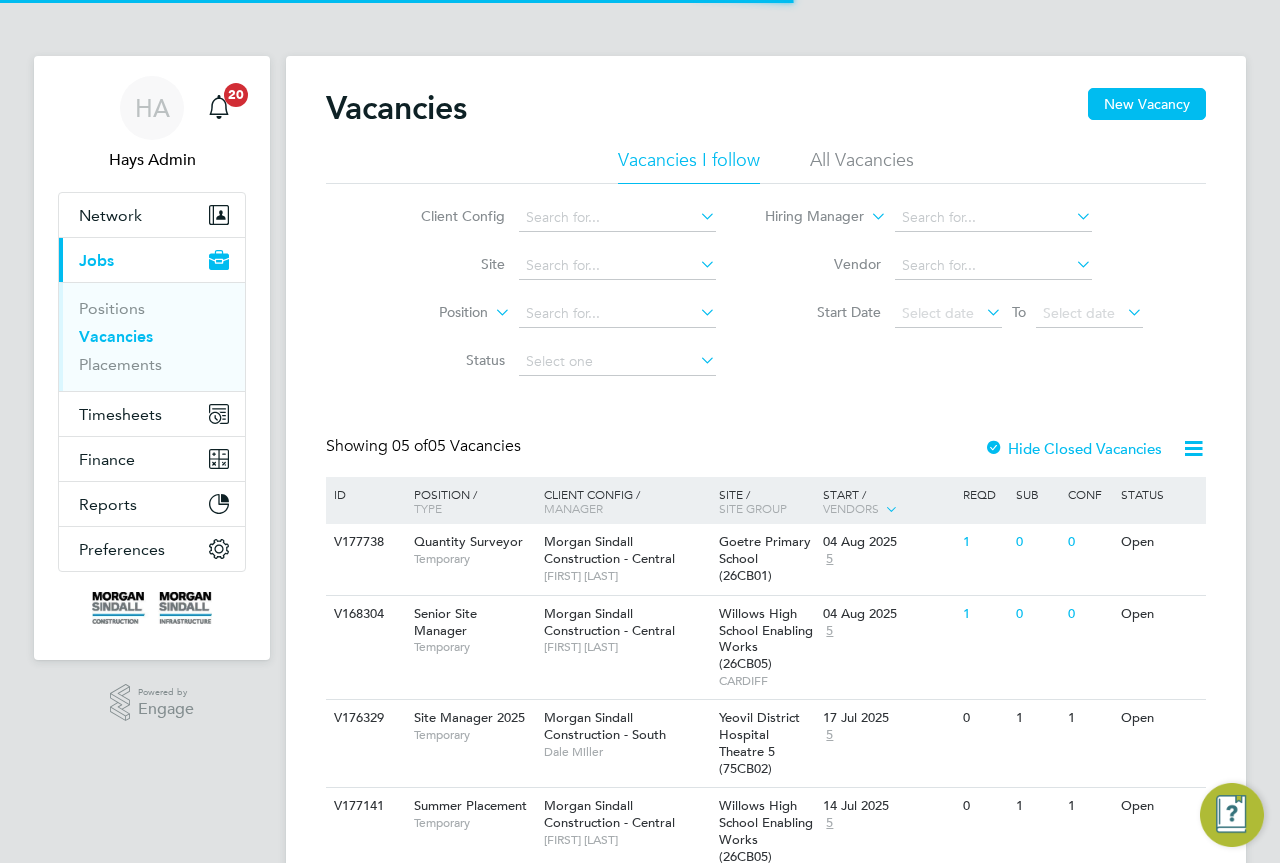 scroll, scrollTop: 0, scrollLeft: 0, axis: both 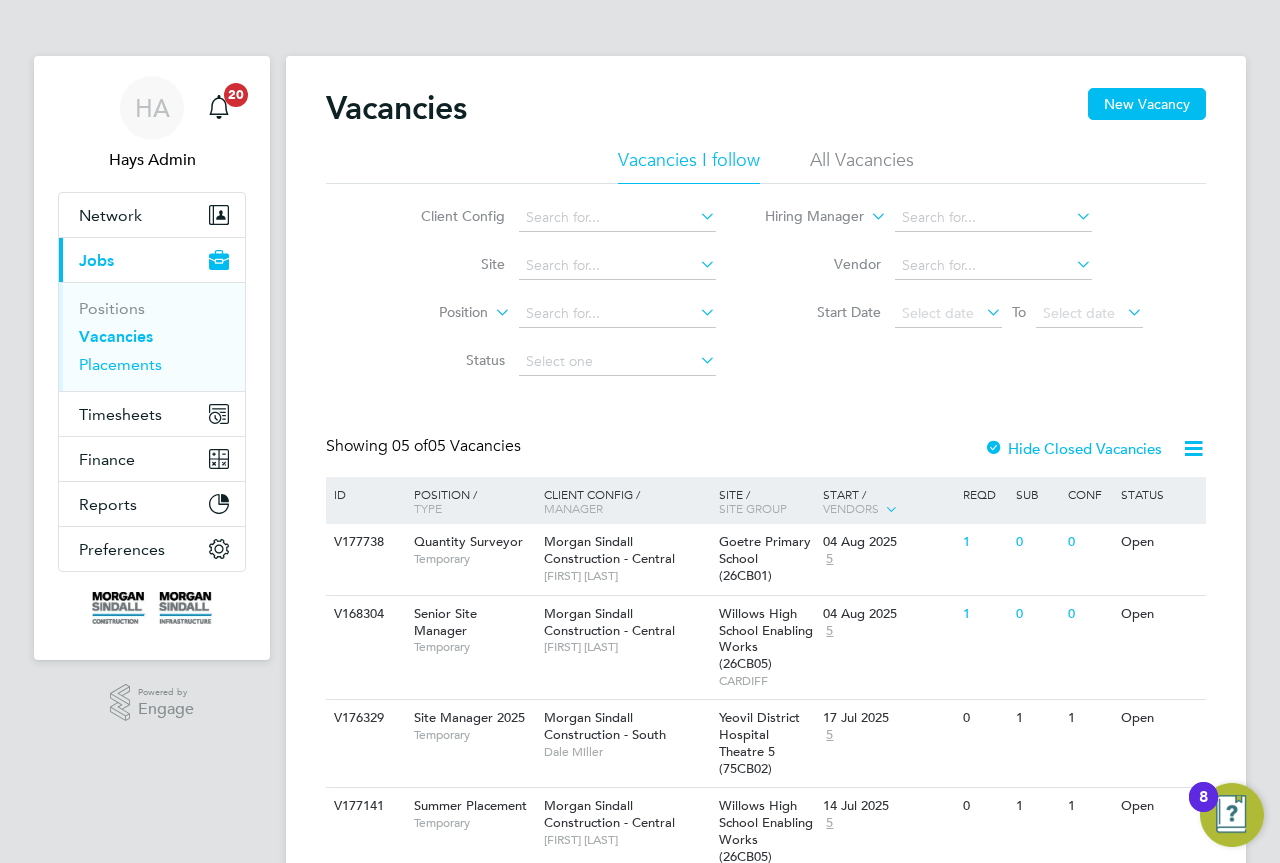drag, startPoint x: 137, startPoint y: 372, endPoint x: 159, endPoint y: 363, distance: 23.769728 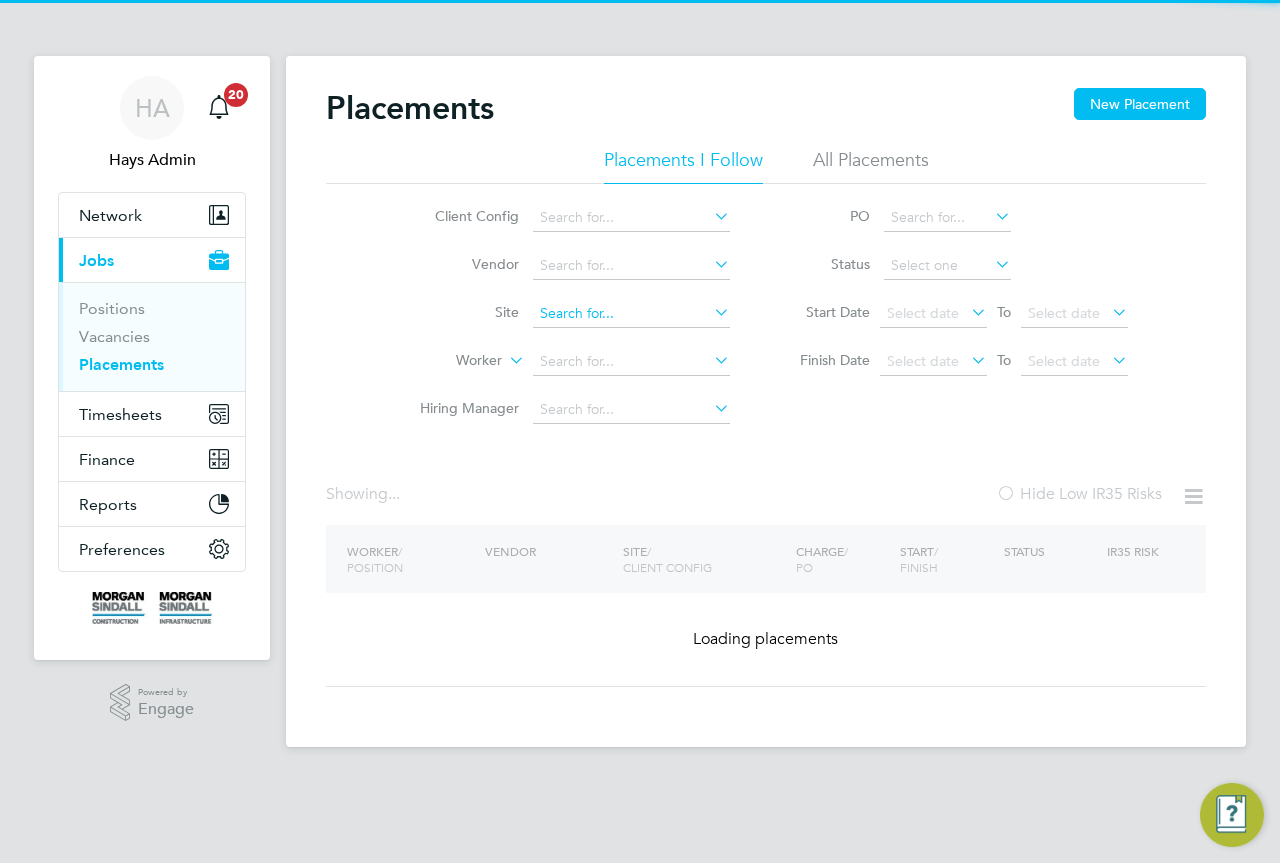 click on "All Placements" 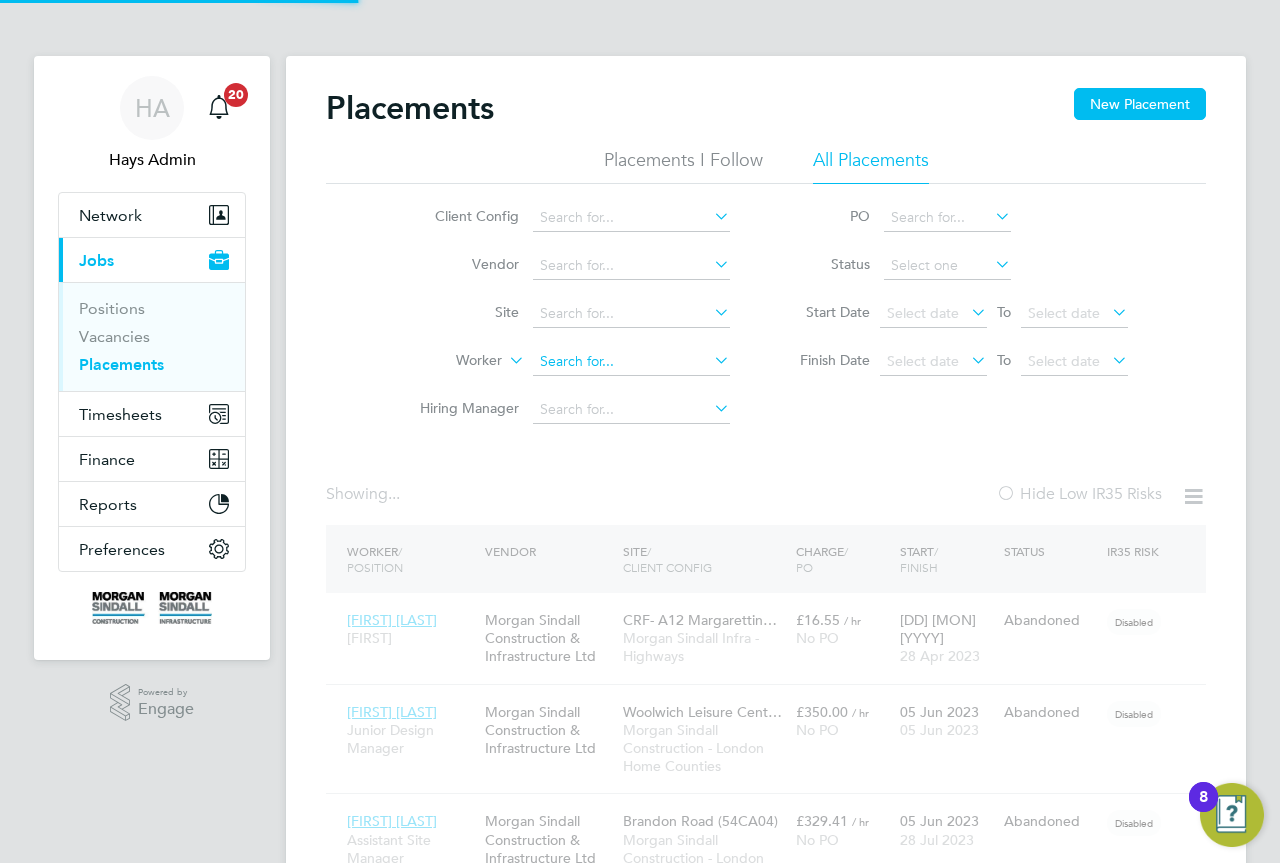 scroll, scrollTop: 10, scrollLeft: 10, axis: both 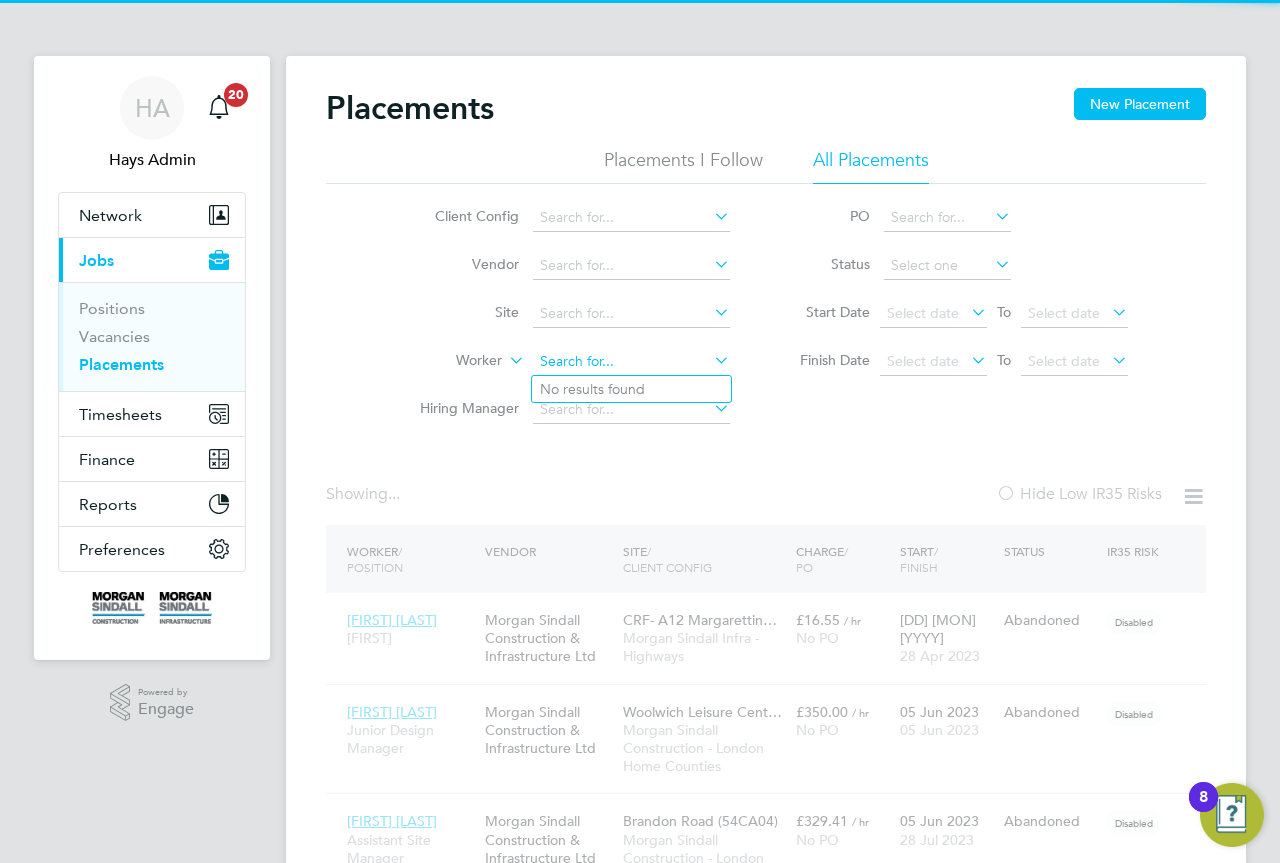 paste on "[FIRST] [LAST]" 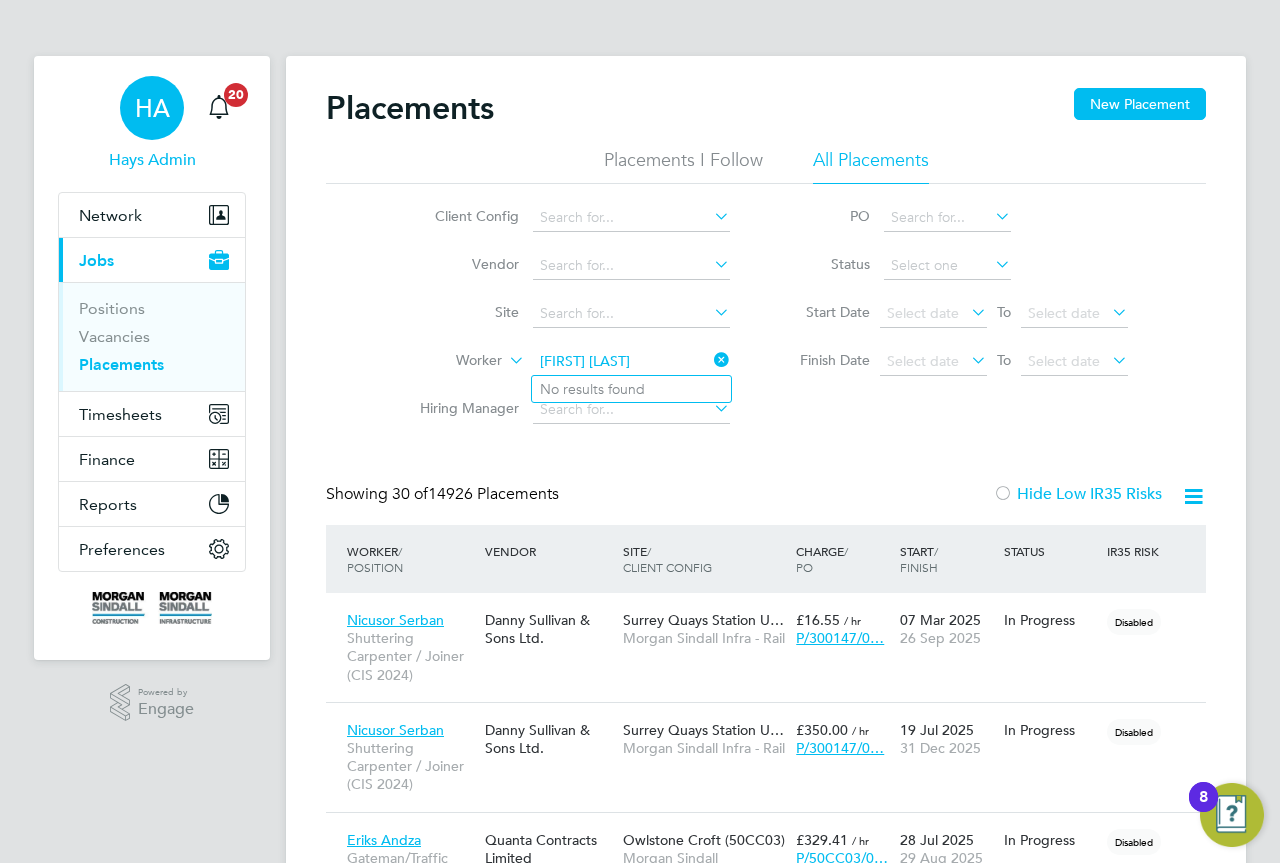 type on "[FIRST] [LAST]" 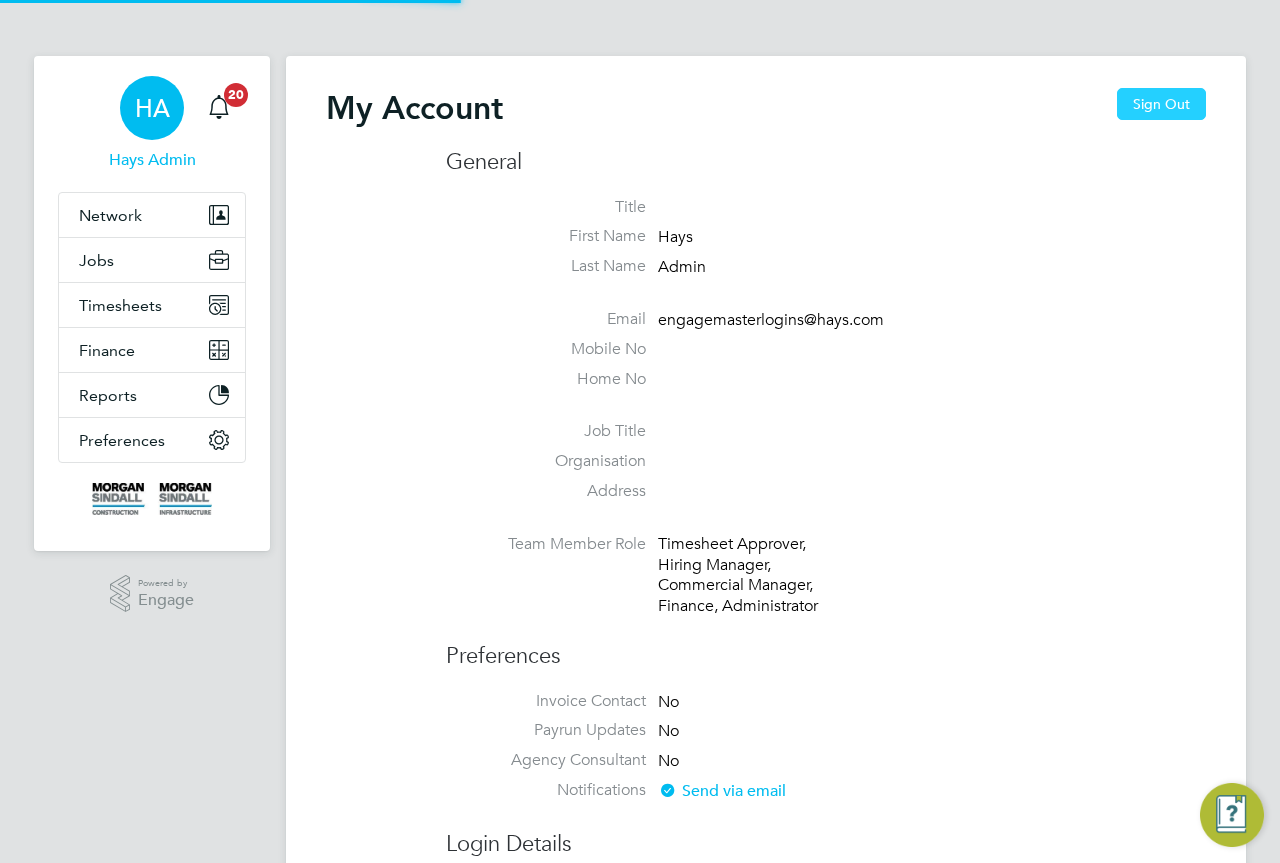 click on "Sign Out" at bounding box center [1161, 104] 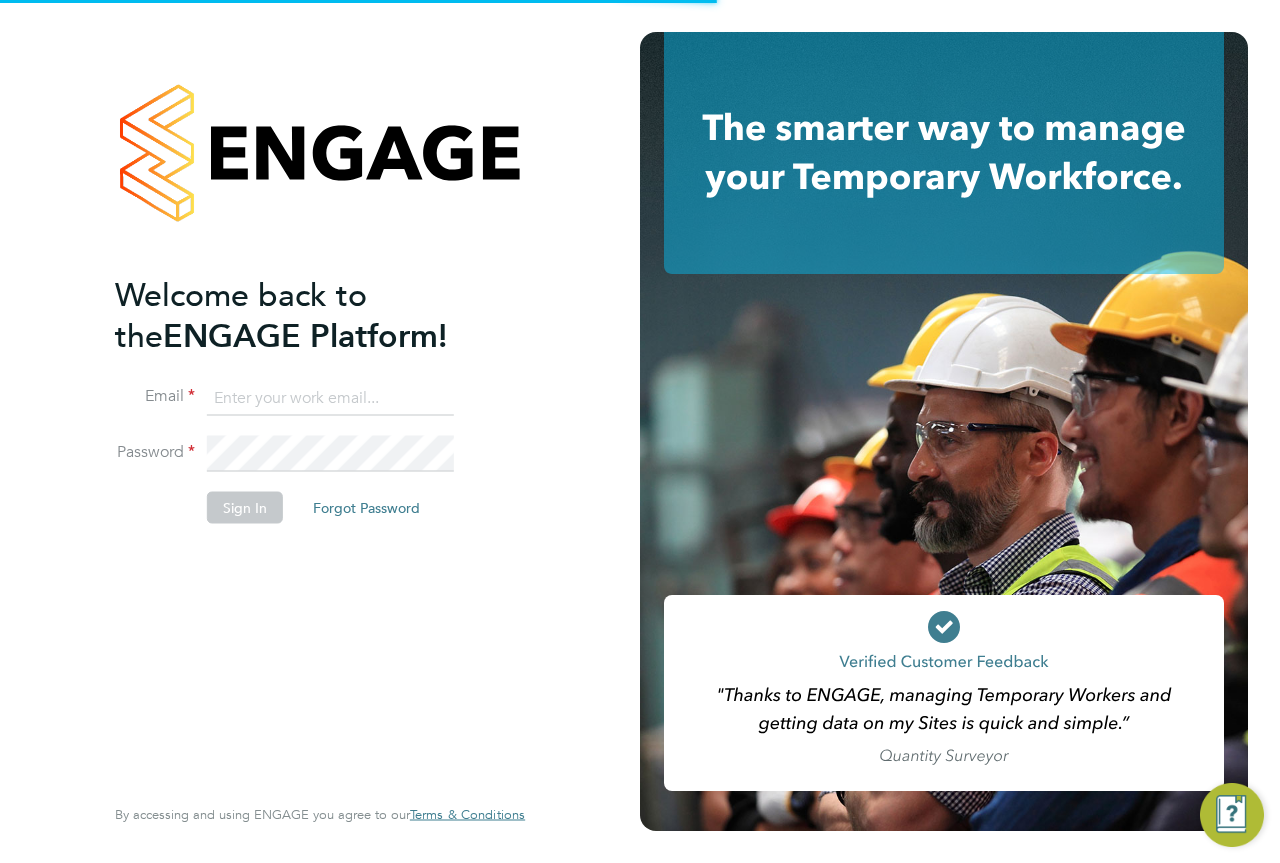 click 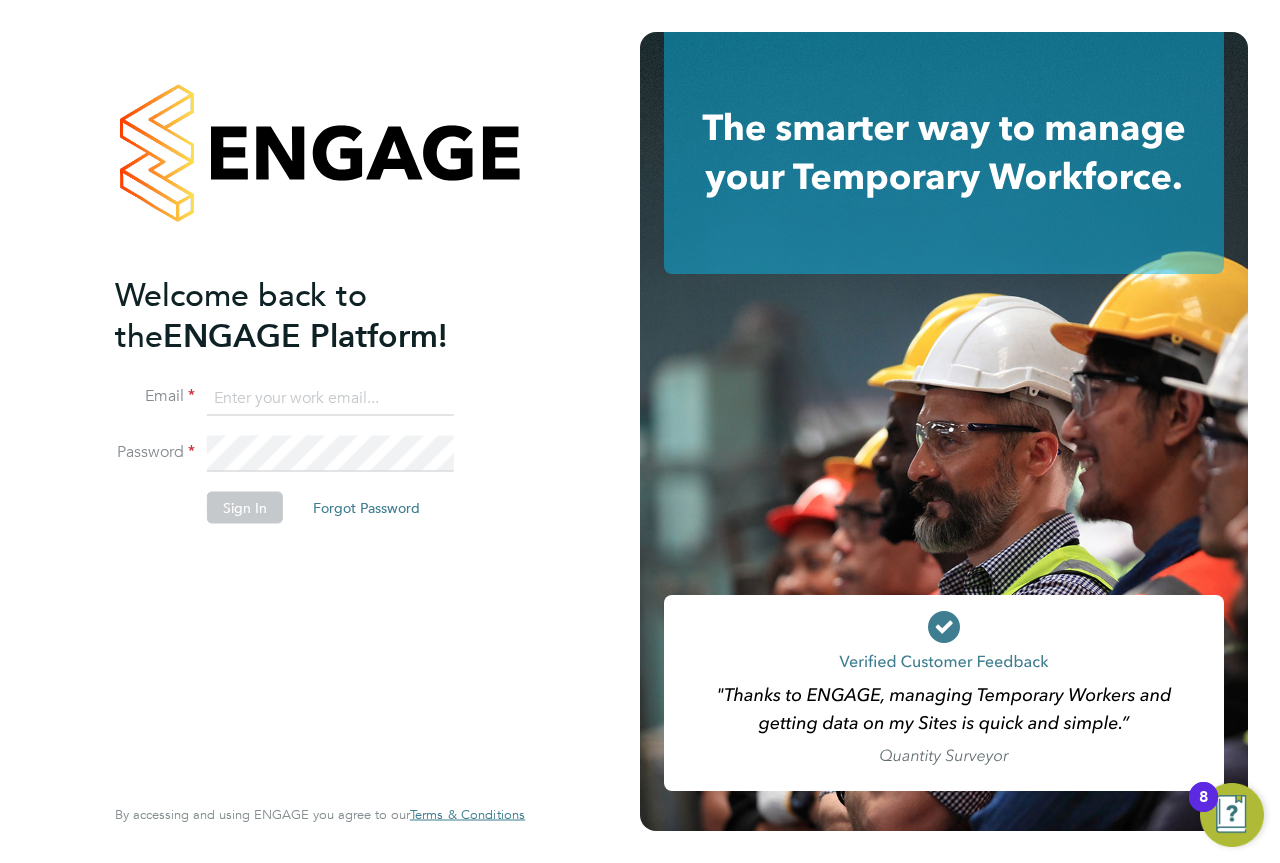 type on "[EMAIL]" 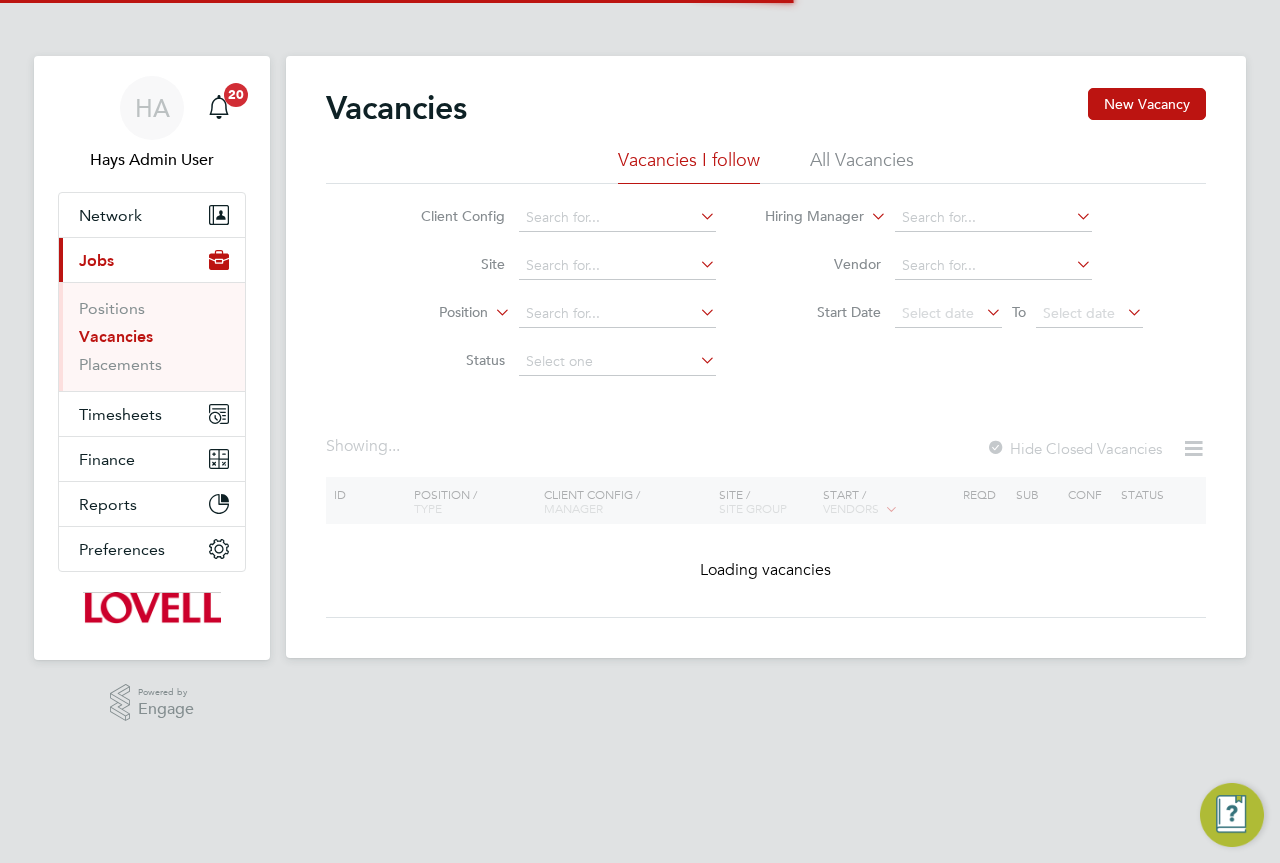scroll, scrollTop: 0, scrollLeft: 0, axis: both 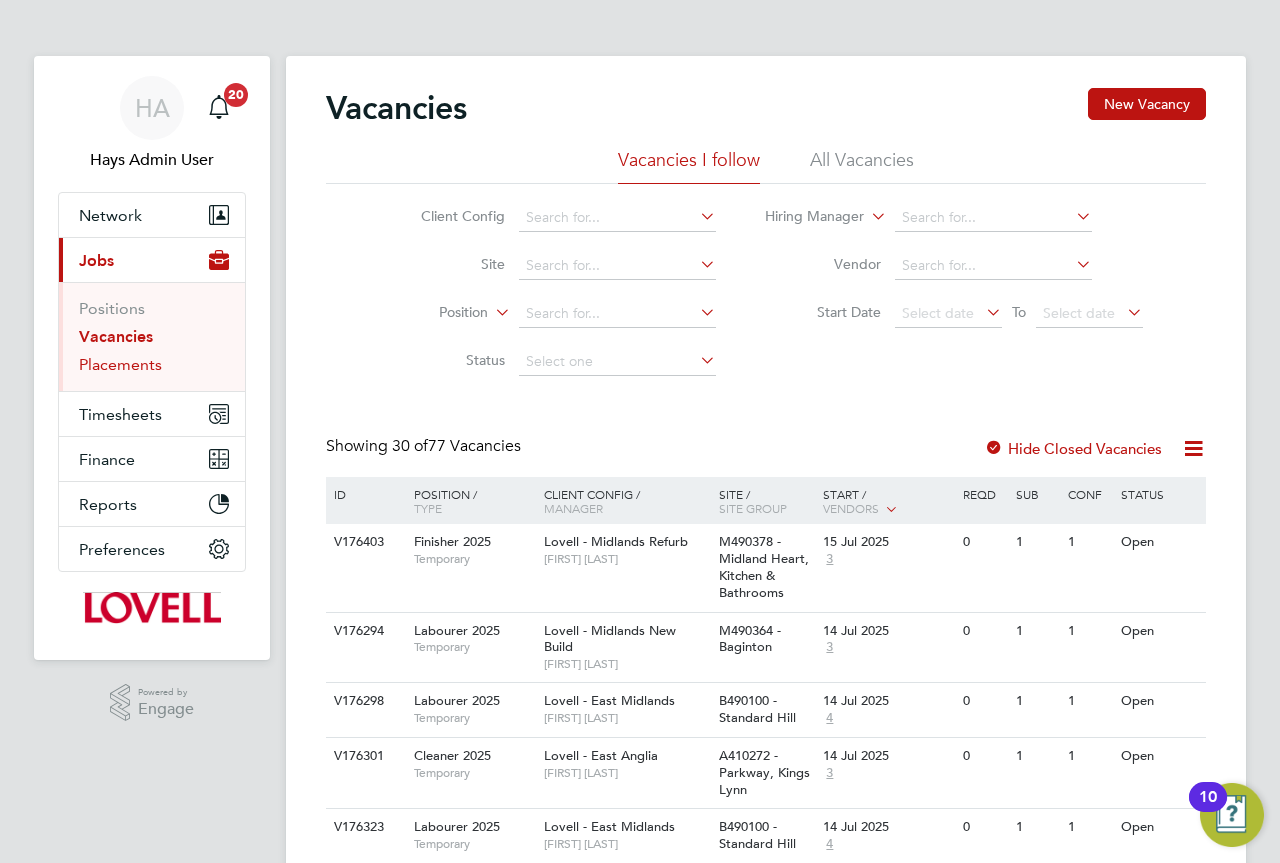 click on "Placements" at bounding box center [120, 364] 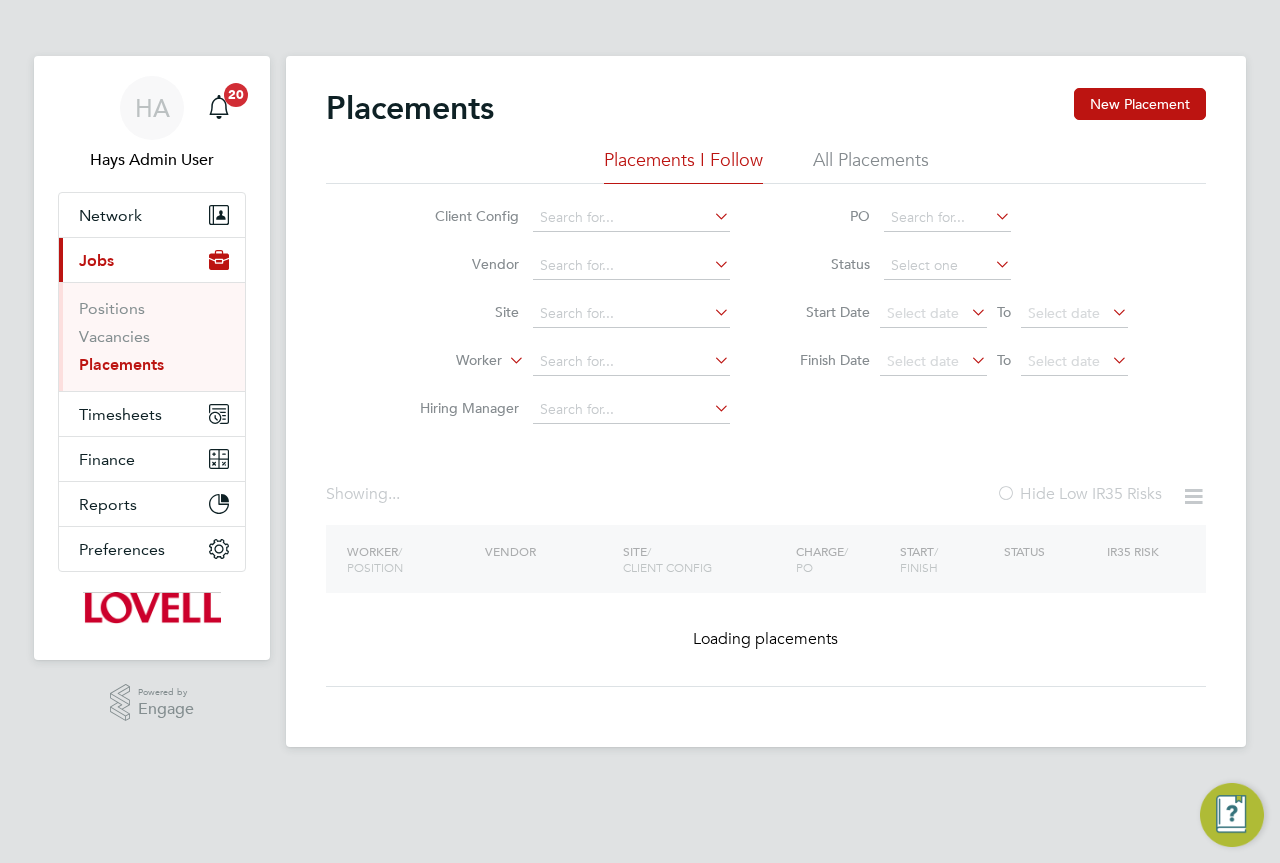 click on "All Placements" 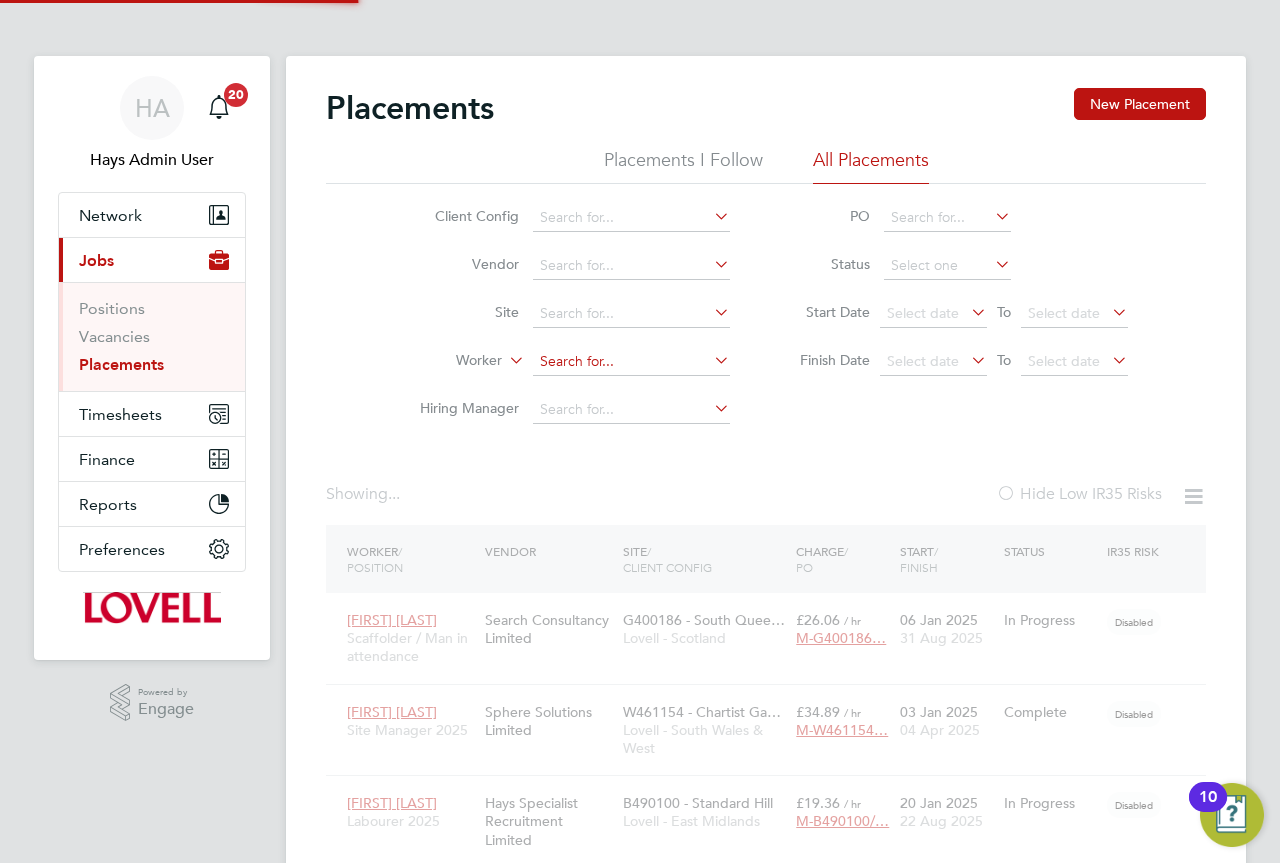 scroll, scrollTop: 10, scrollLeft: 10, axis: both 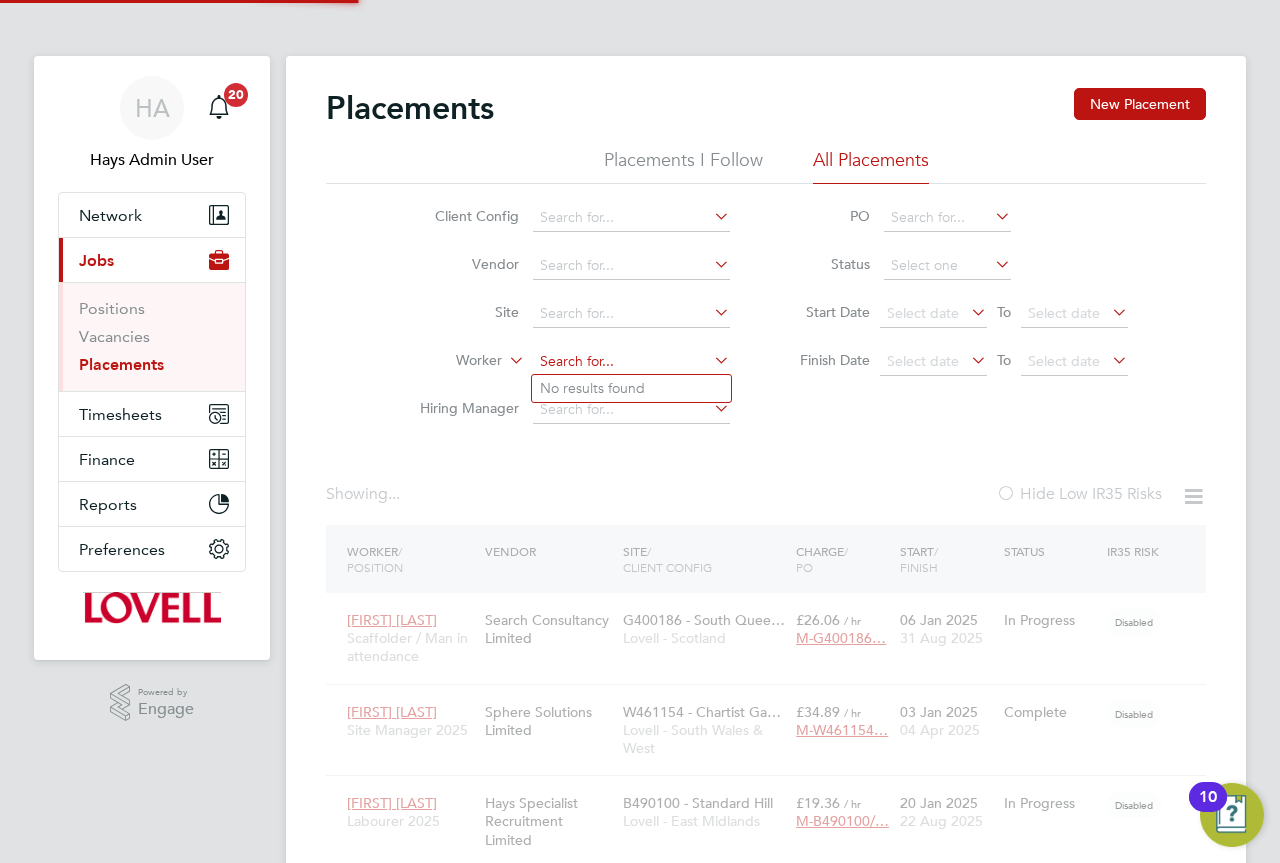 click 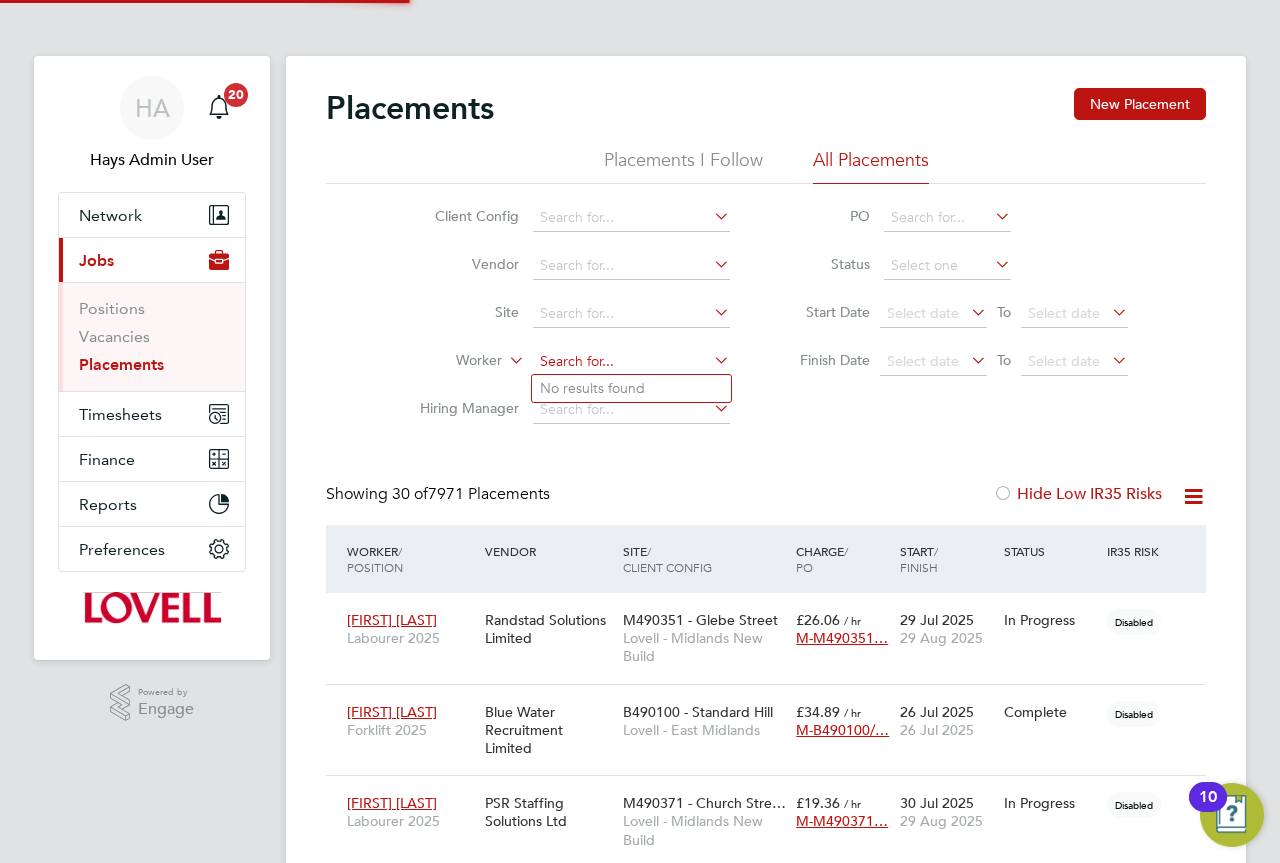 paste on "[FIRST] [LAST]" 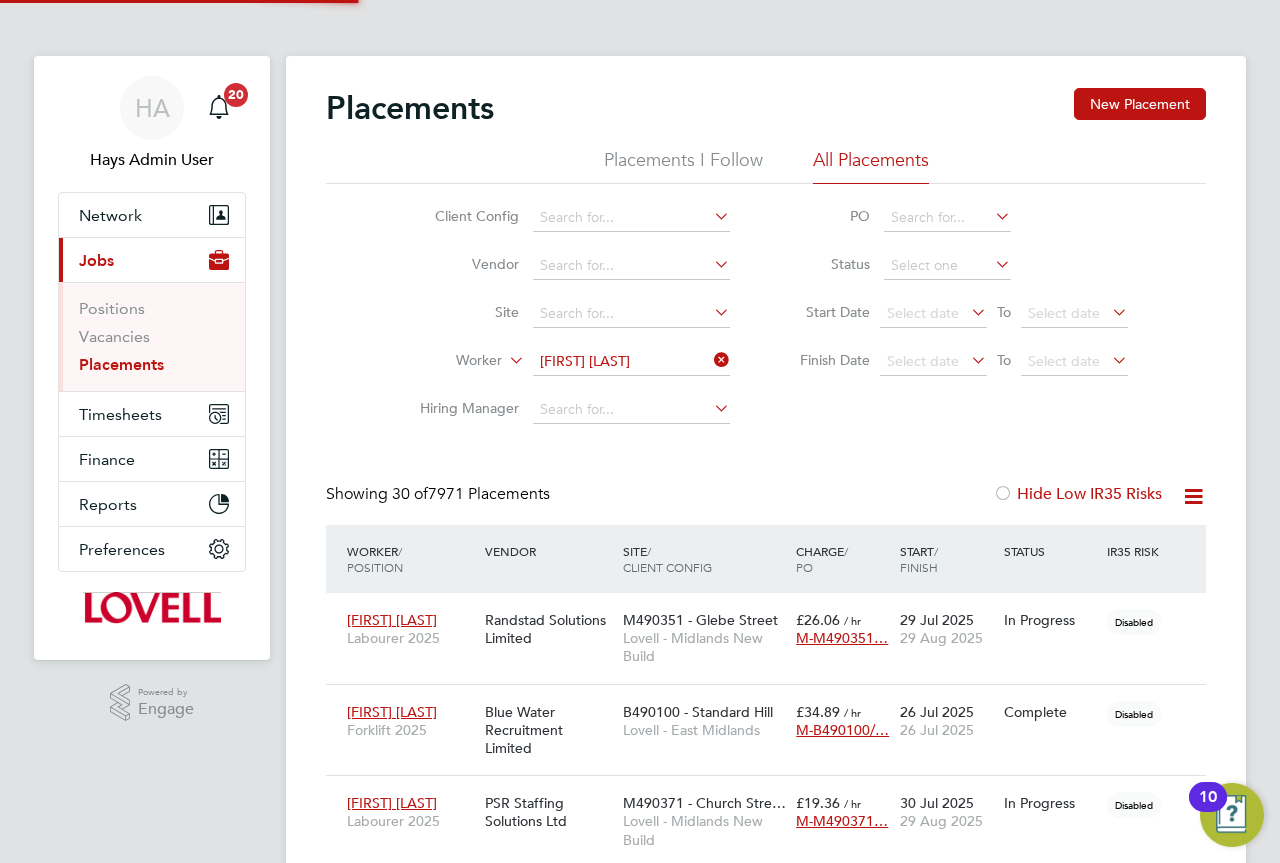 click on "[FIRST] [LAST]" 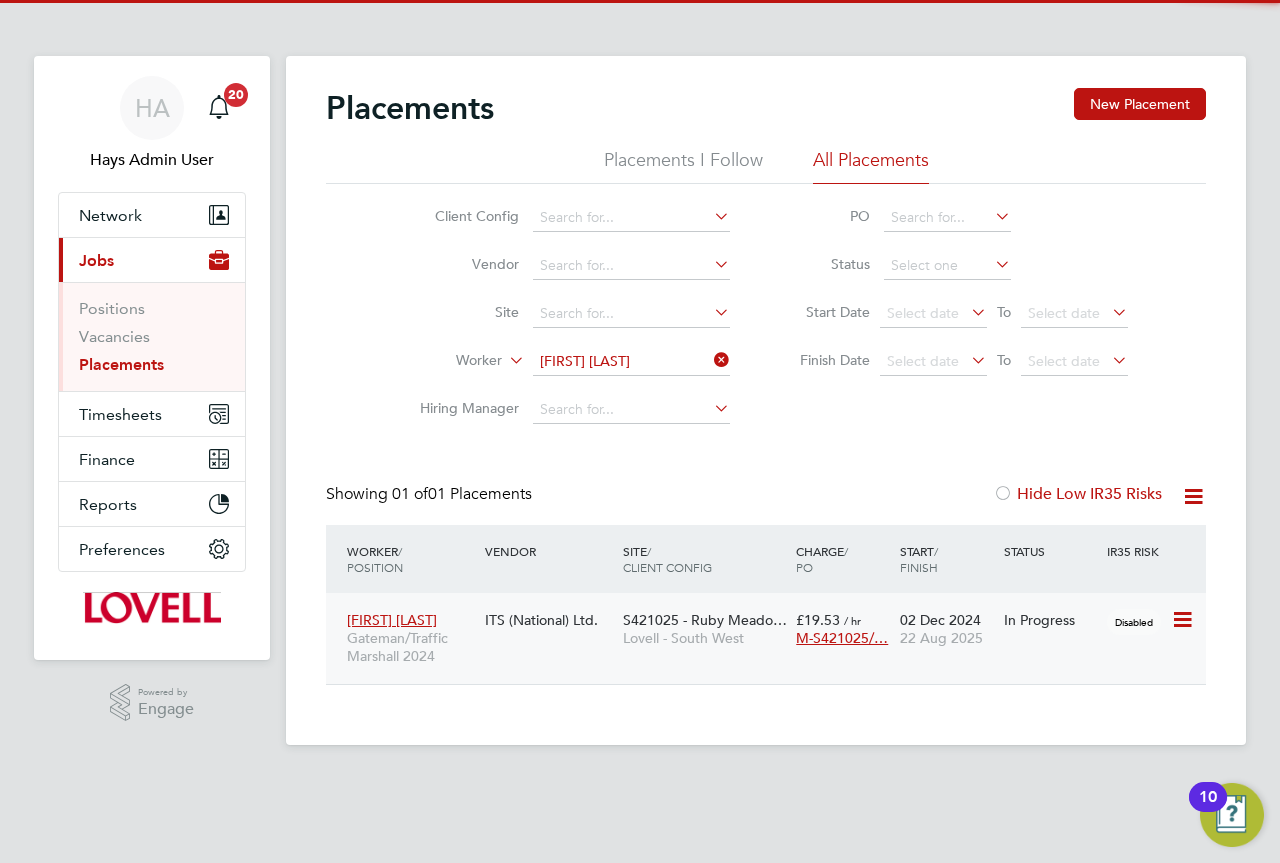 click on "ITS (National) Ltd." 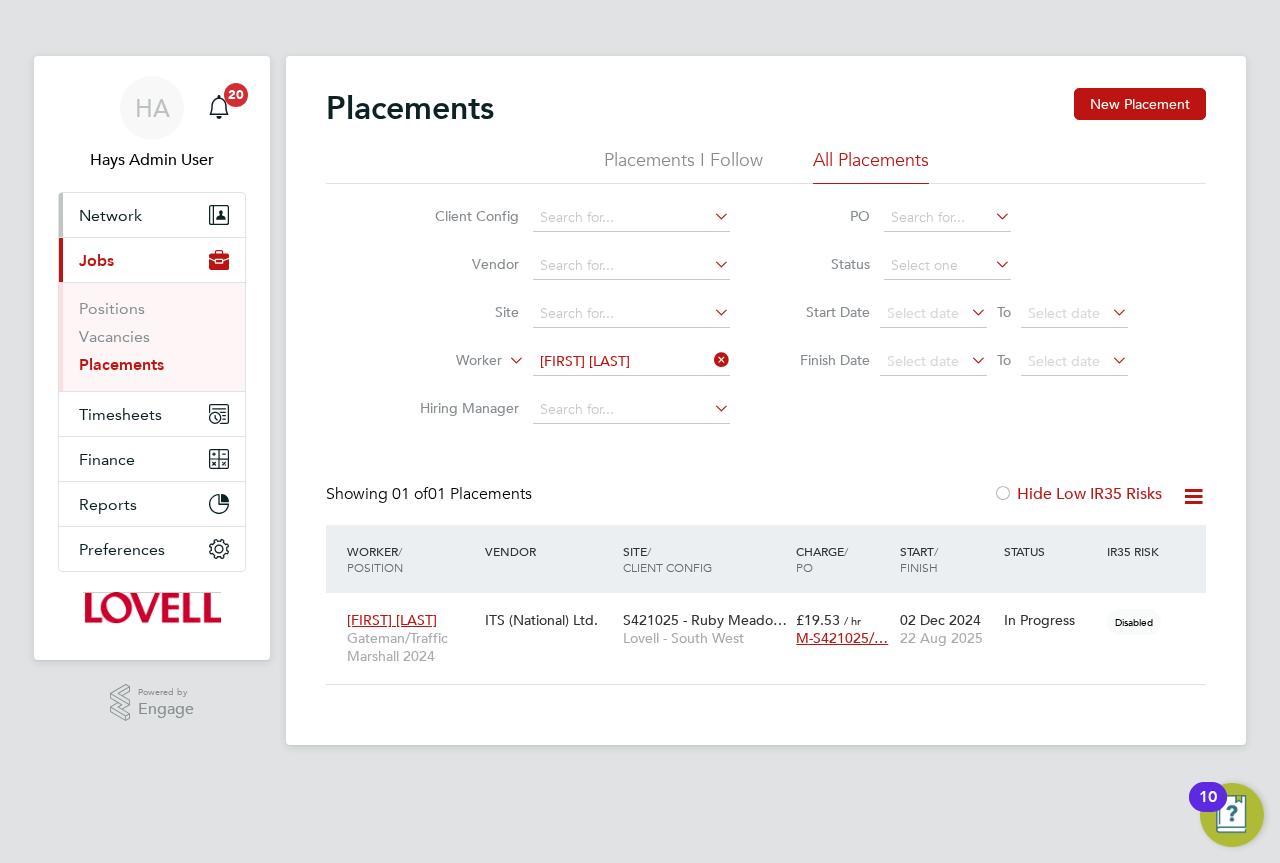 click on "Network" at bounding box center (110, 215) 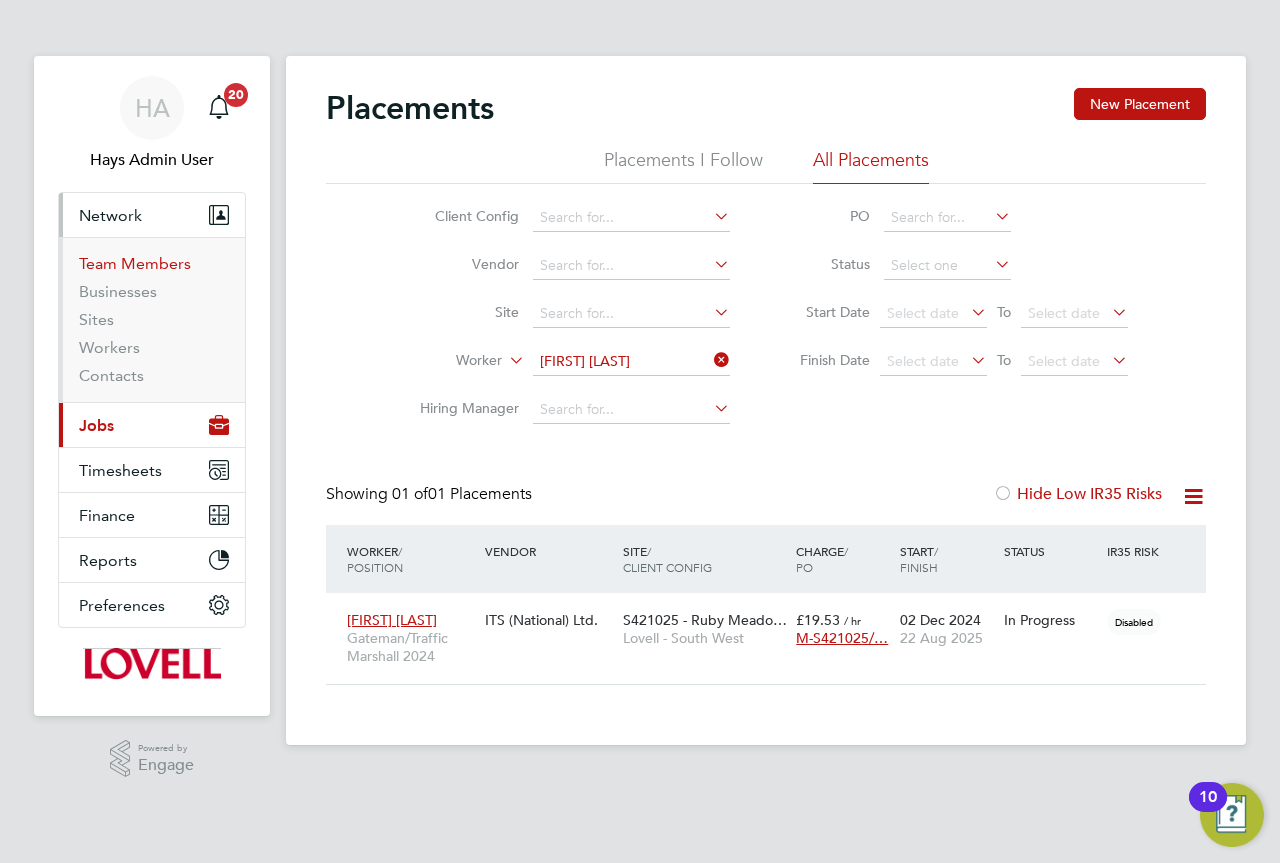 click on "Team Members" at bounding box center [135, 263] 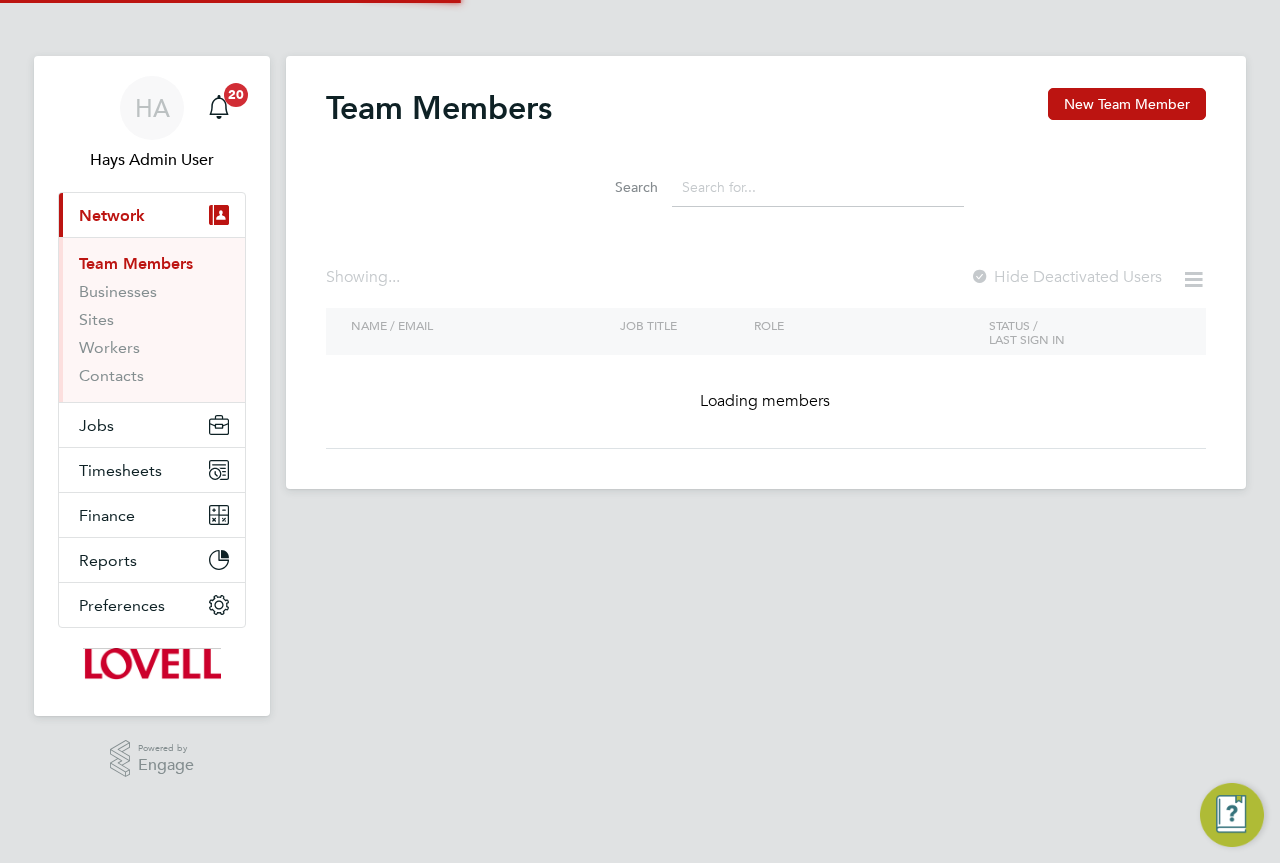 click 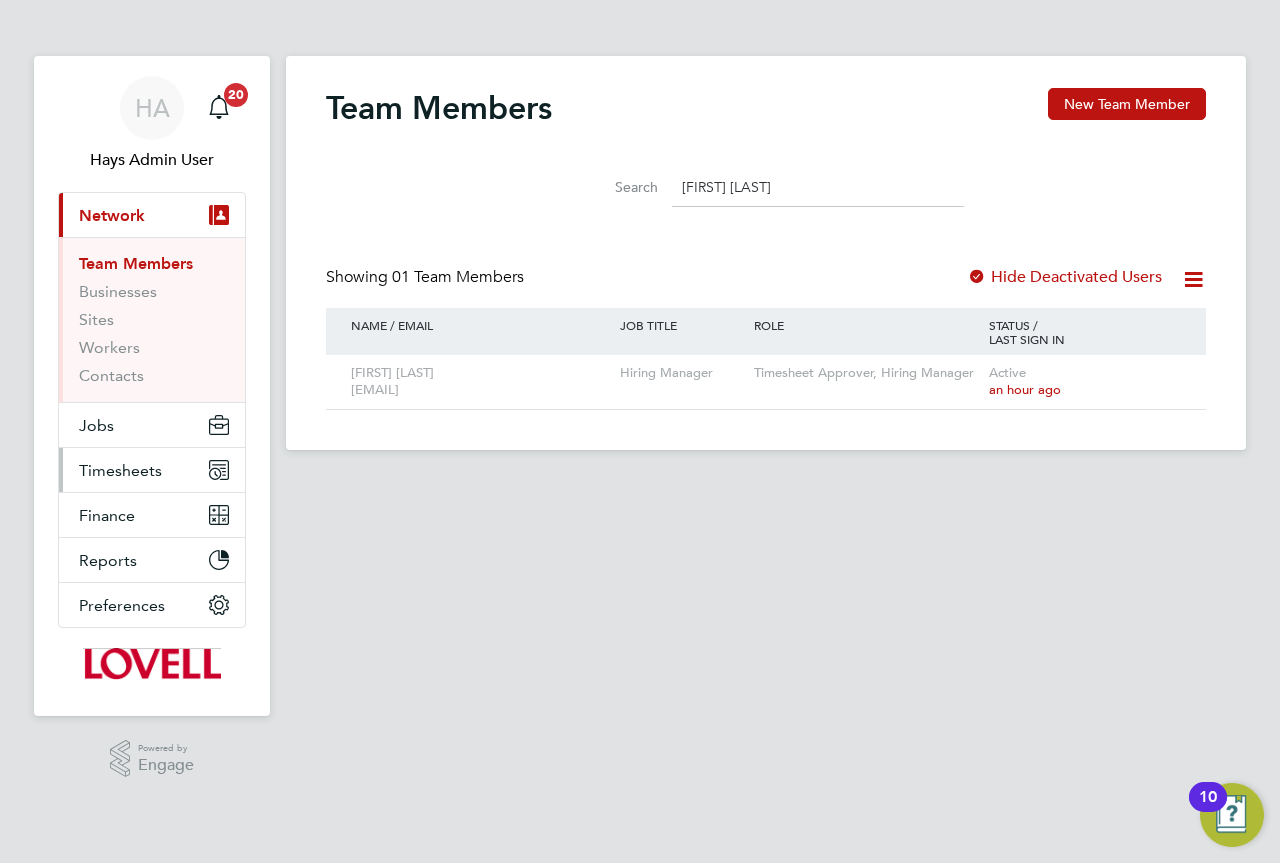type on "[FIRST] [LAST]" 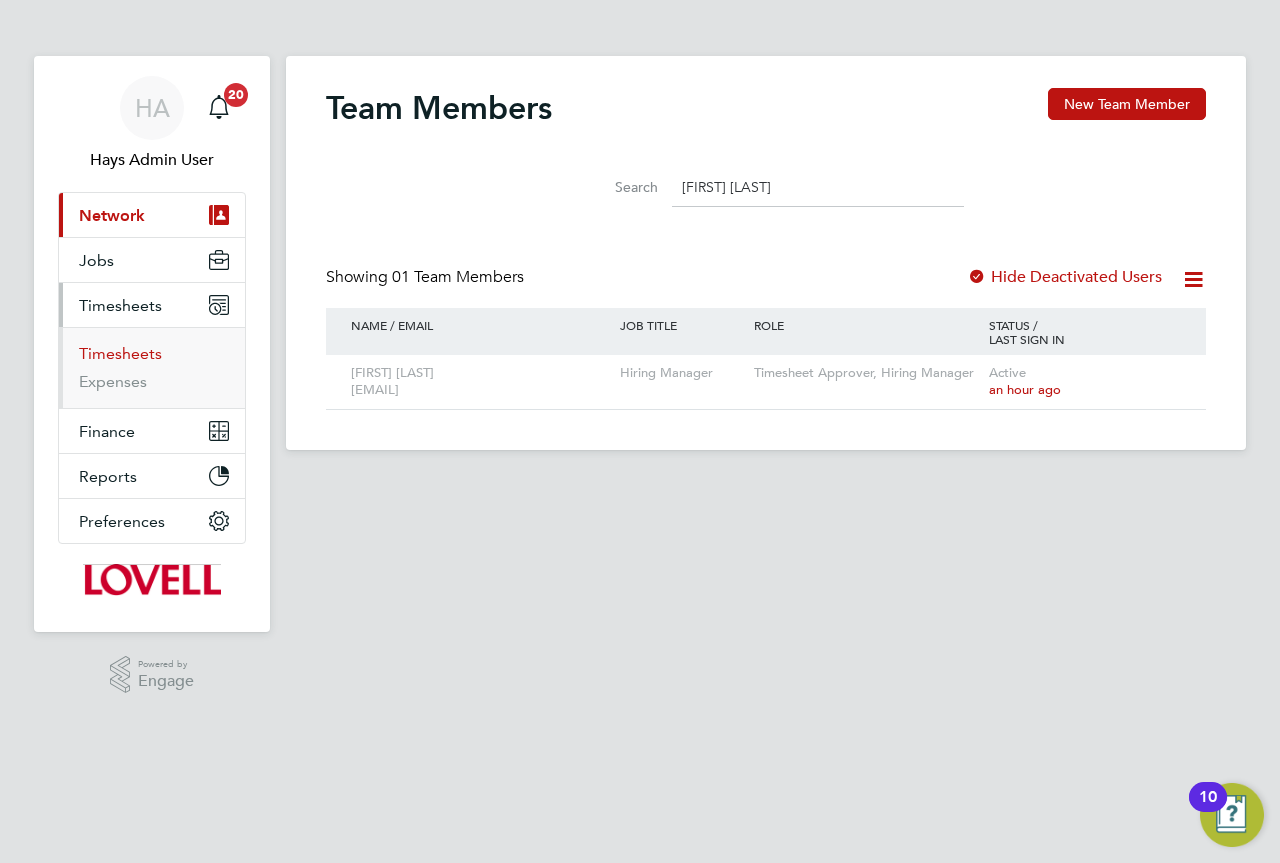 click on "Timesheets" at bounding box center [120, 353] 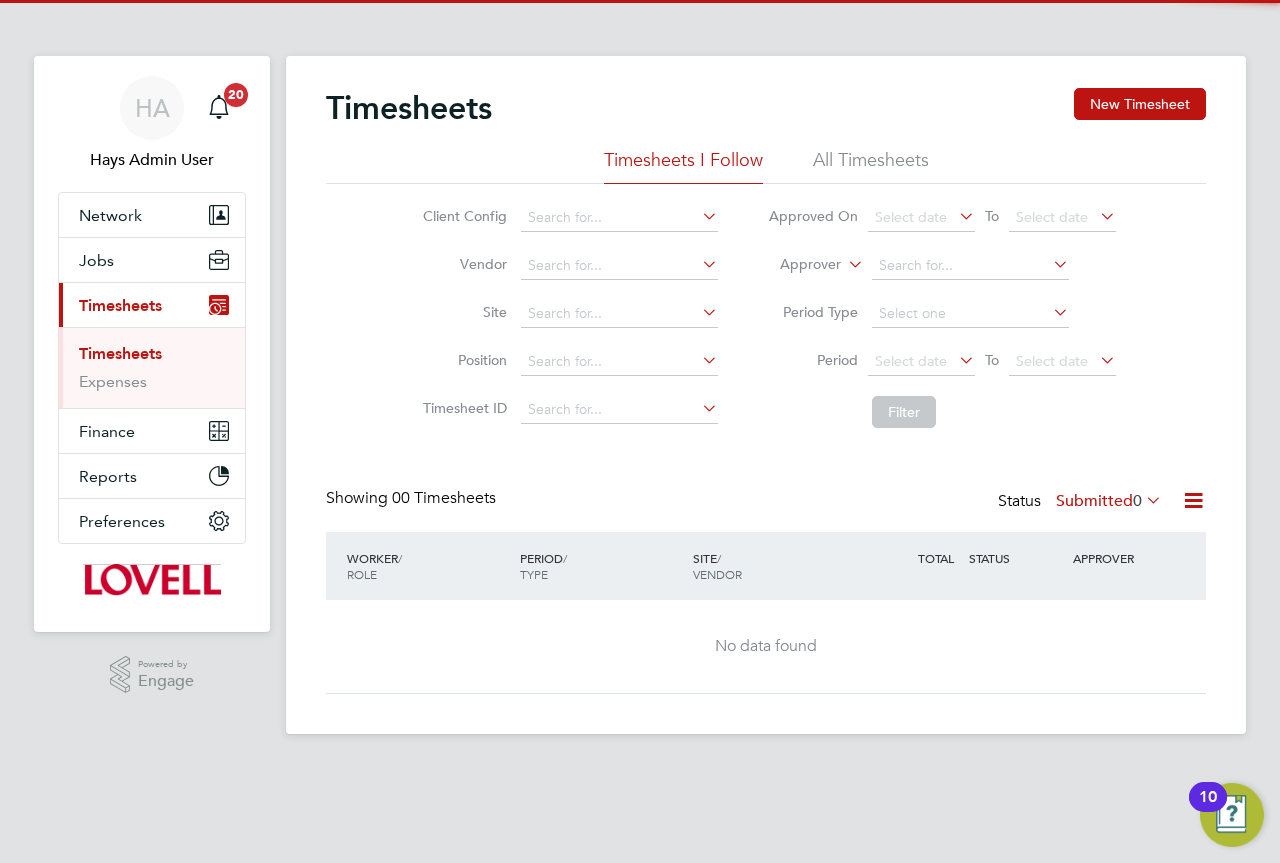 click on "All Timesheets" 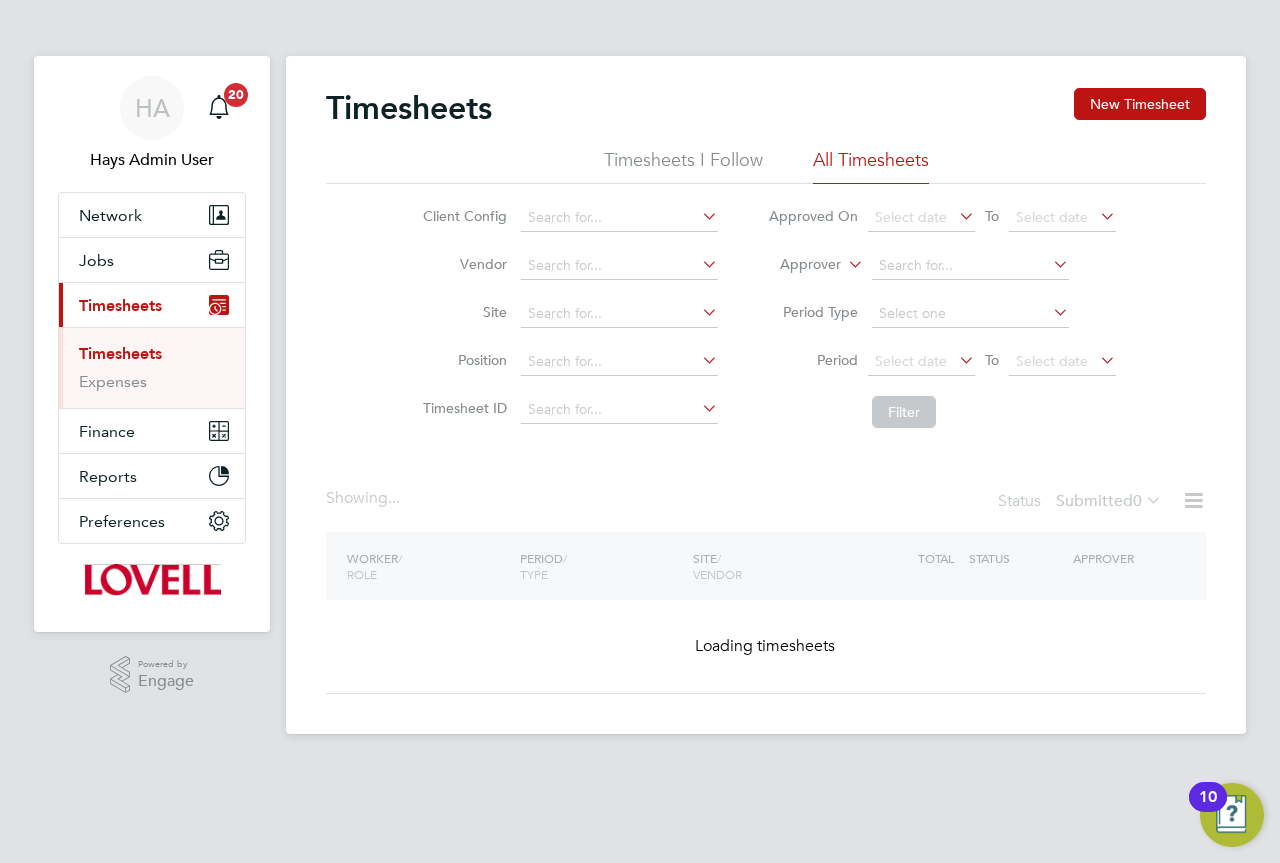click 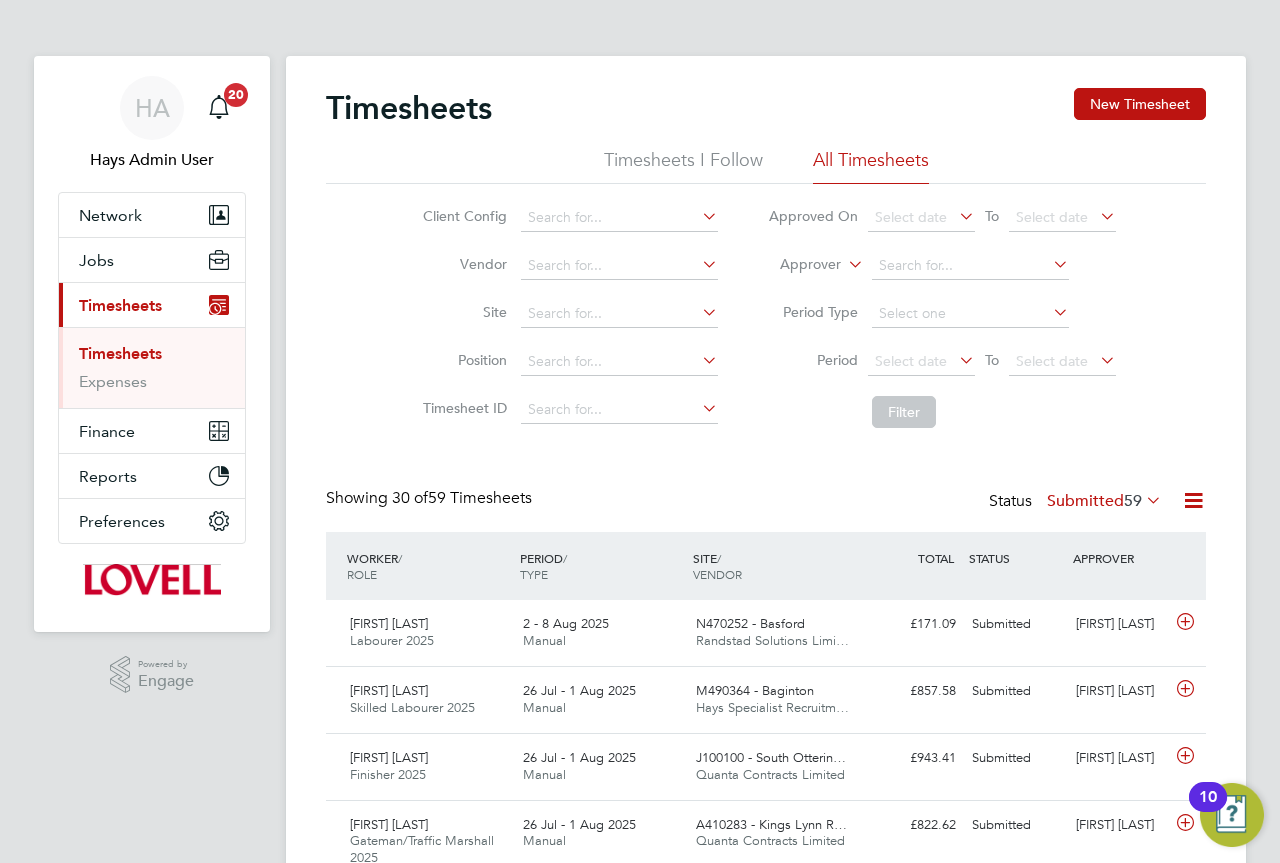 scroll, scrollTop: 10, scrollLeft: 10, axis: both 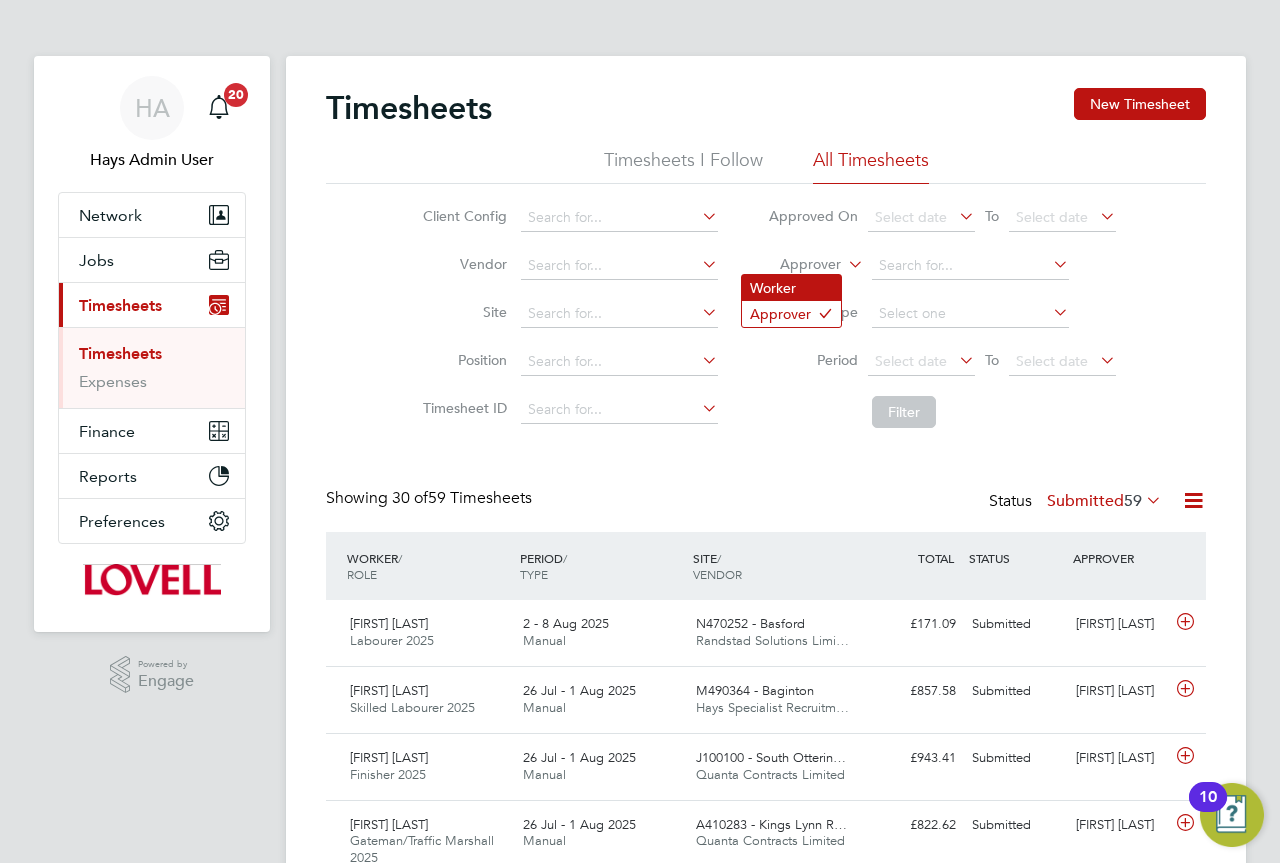 click on "Worker" 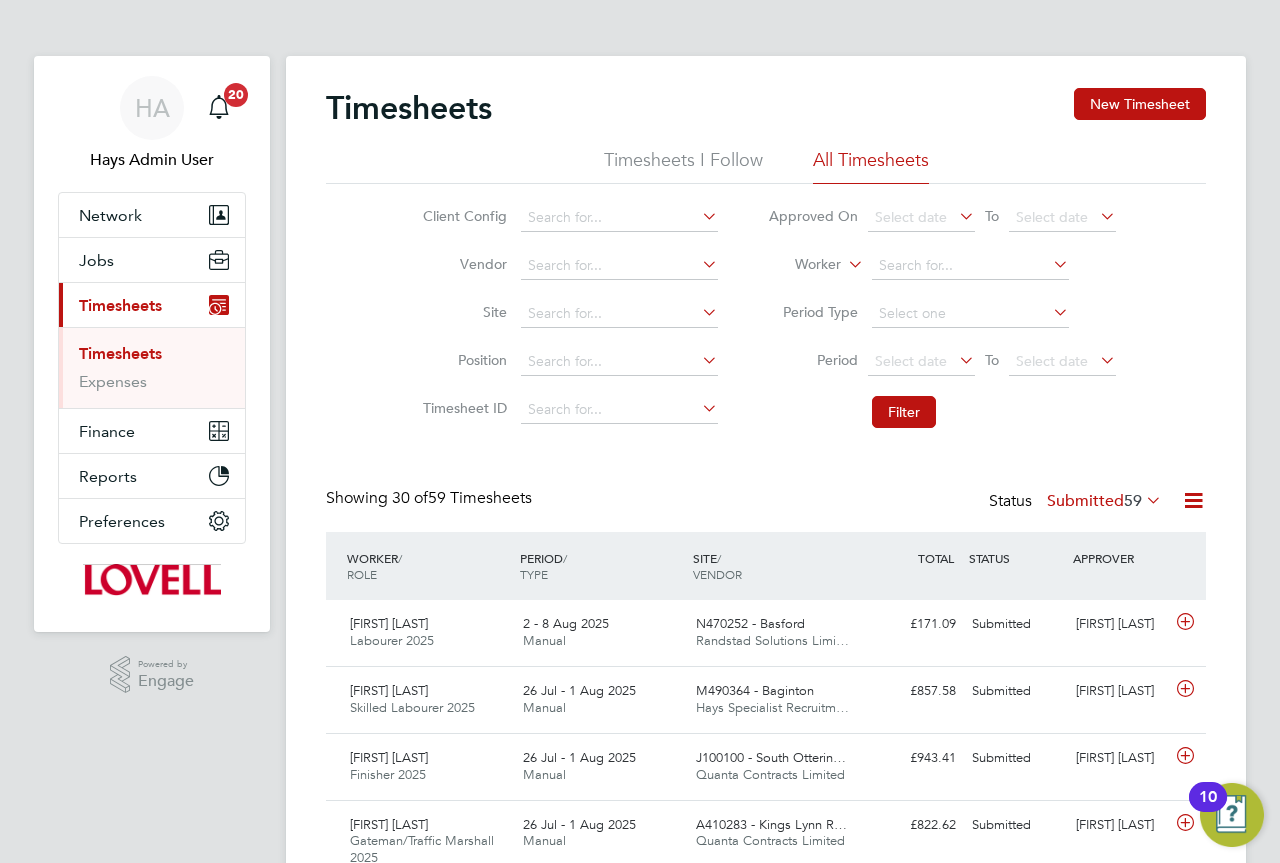 click 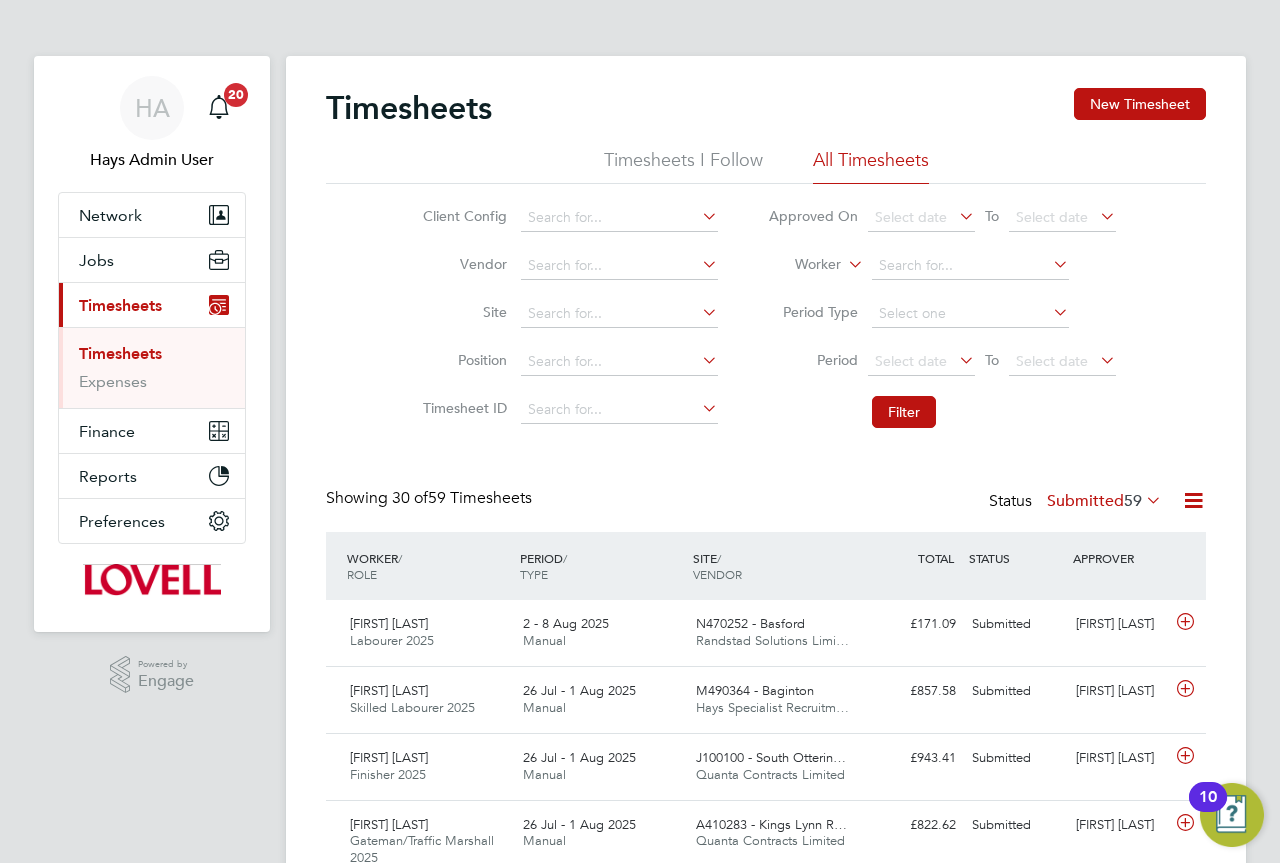type 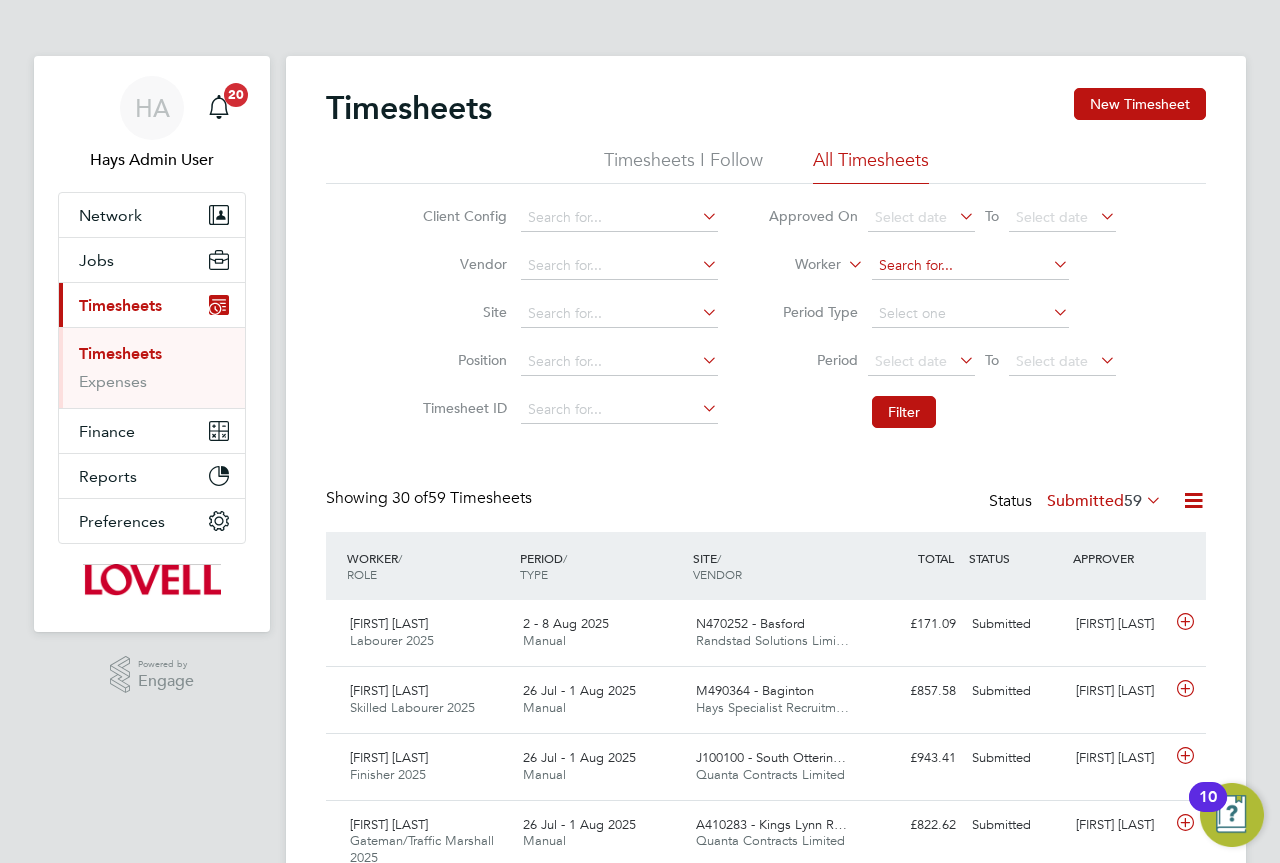 click 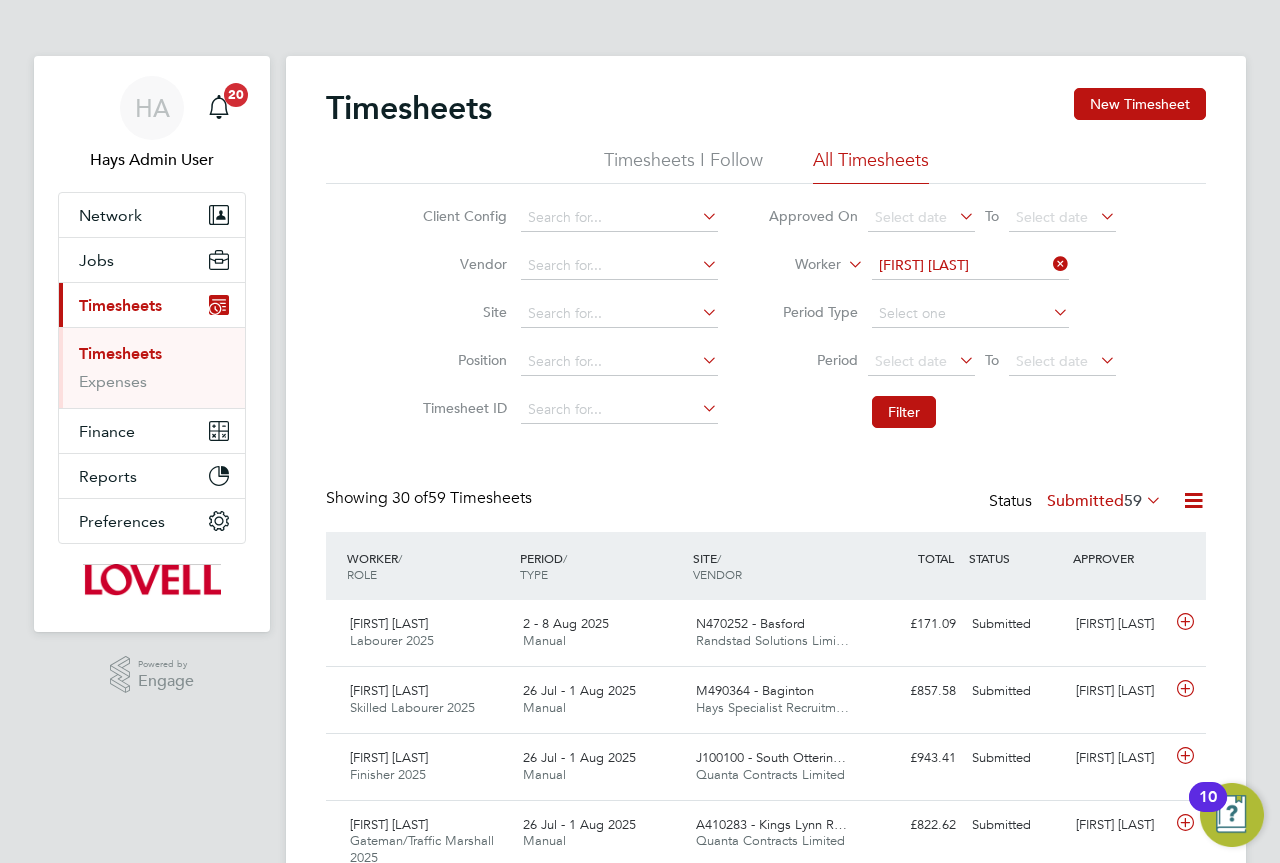 click on "[FIRST]   [LAST]" 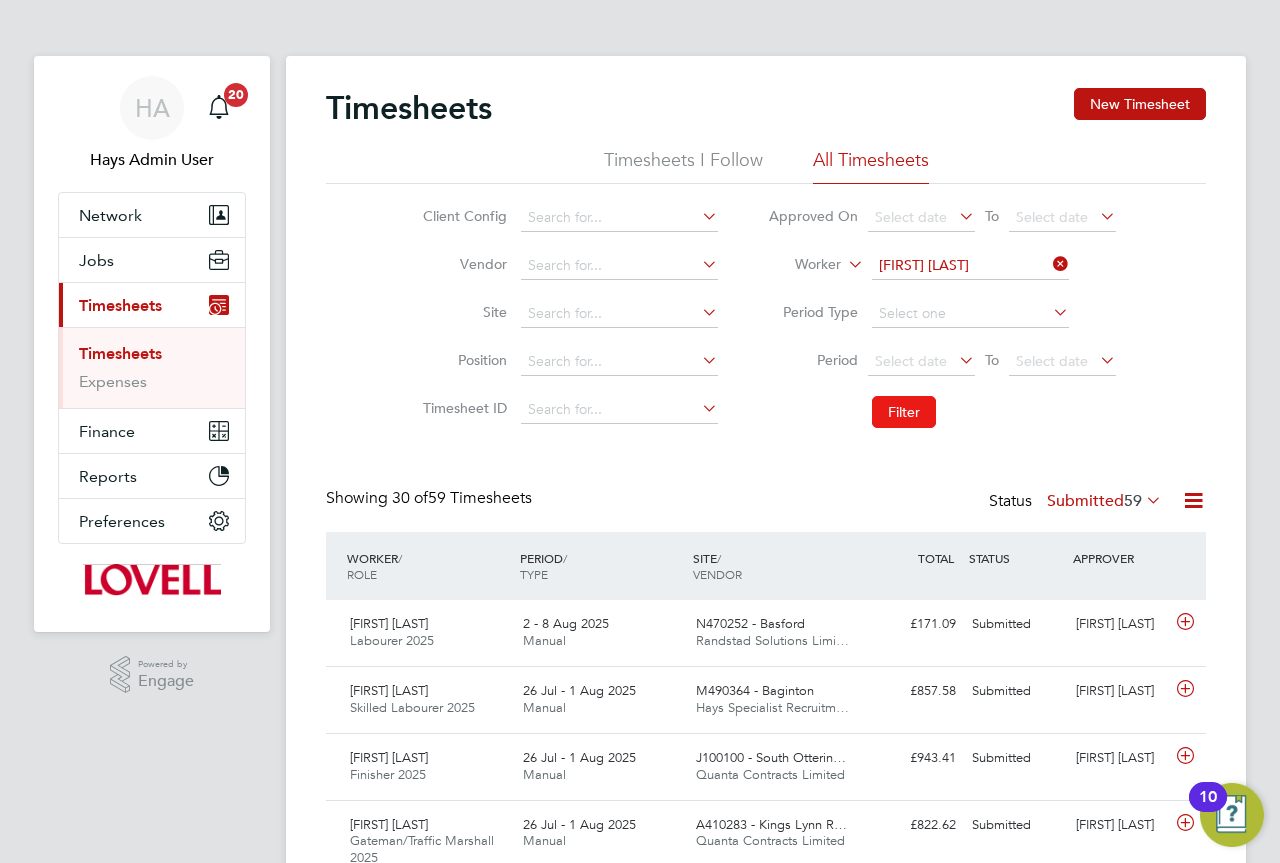 click on "Filter" 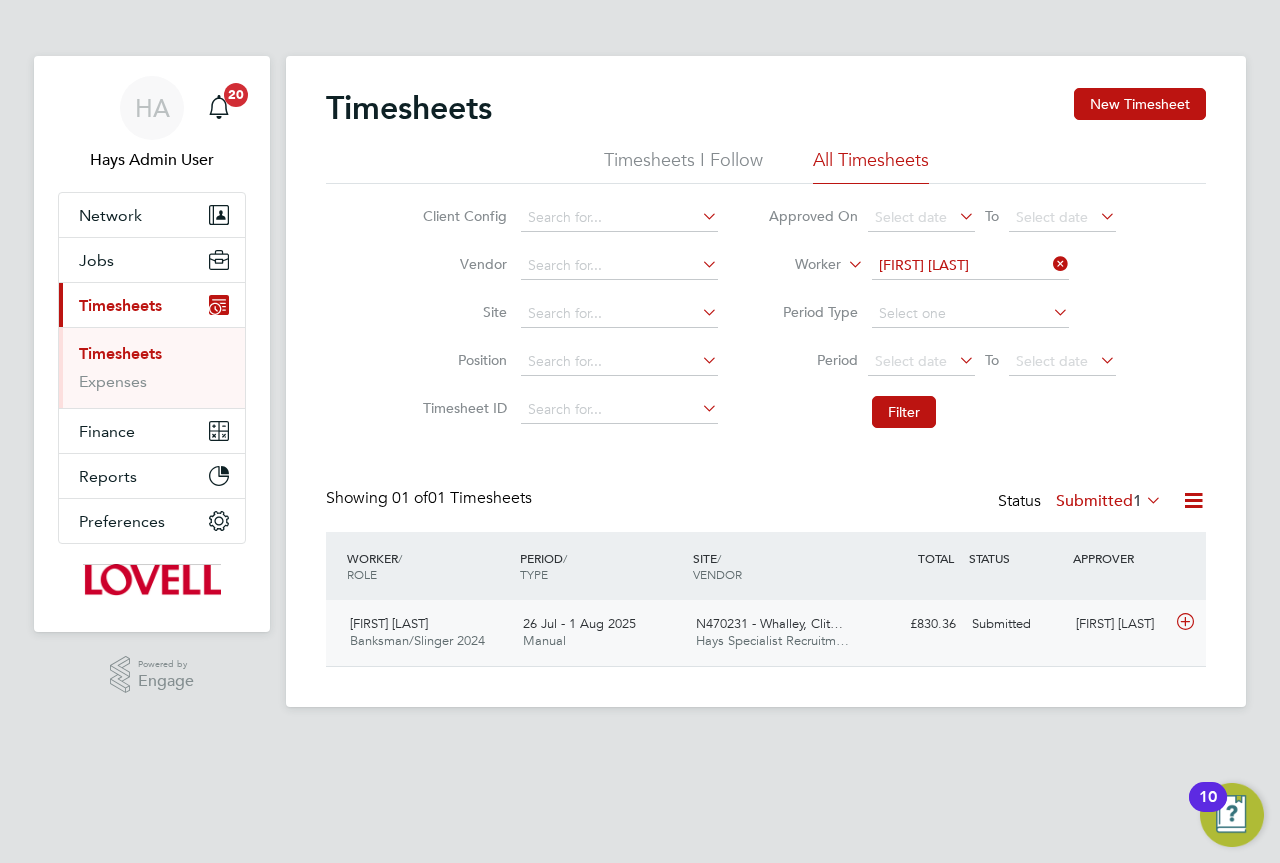 click on "26 Jul - 1 Aug 2025 Manual" 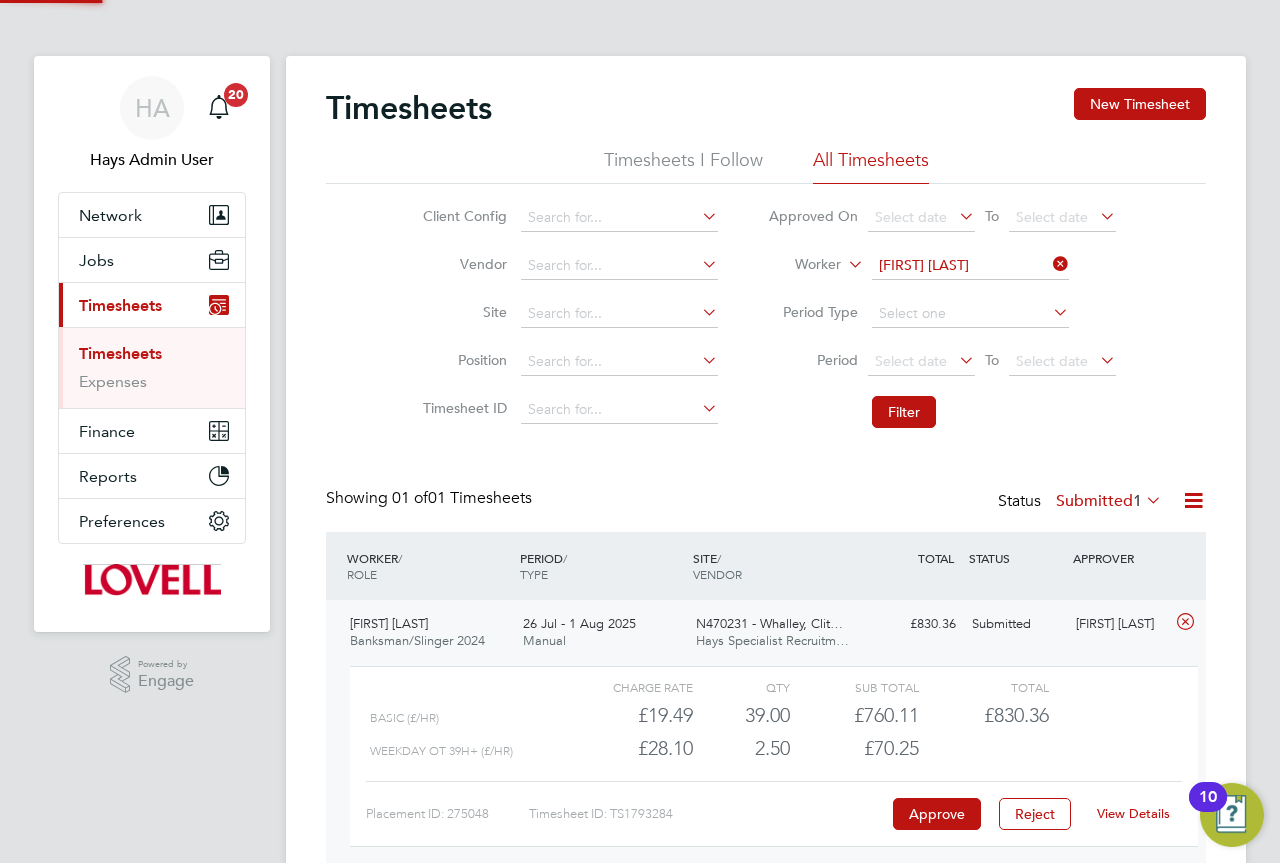 scroll, scrollTop: 10, scrollLeft: 10, axis: both 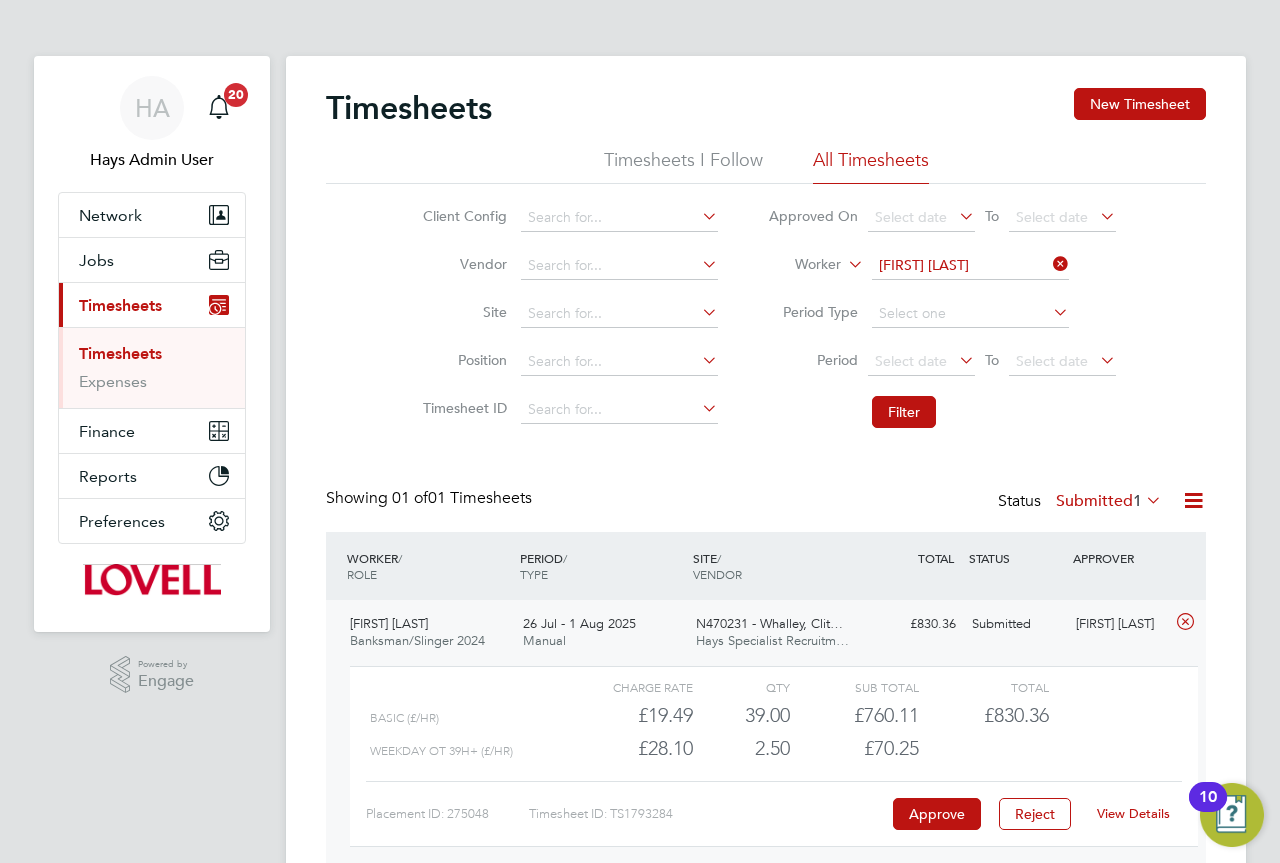 click on "View Details" 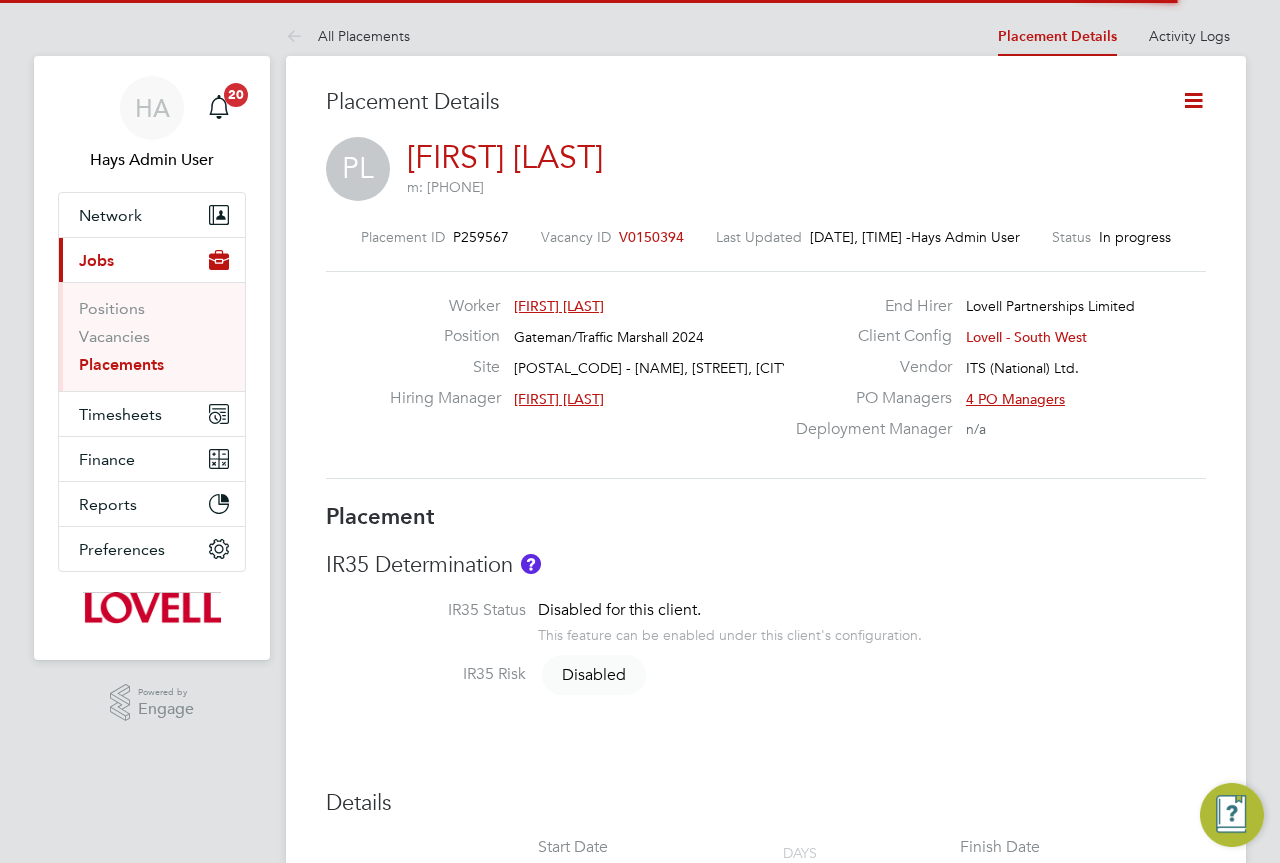 scroll, scrollTop: 0, scrollLeft: 0, axis: both 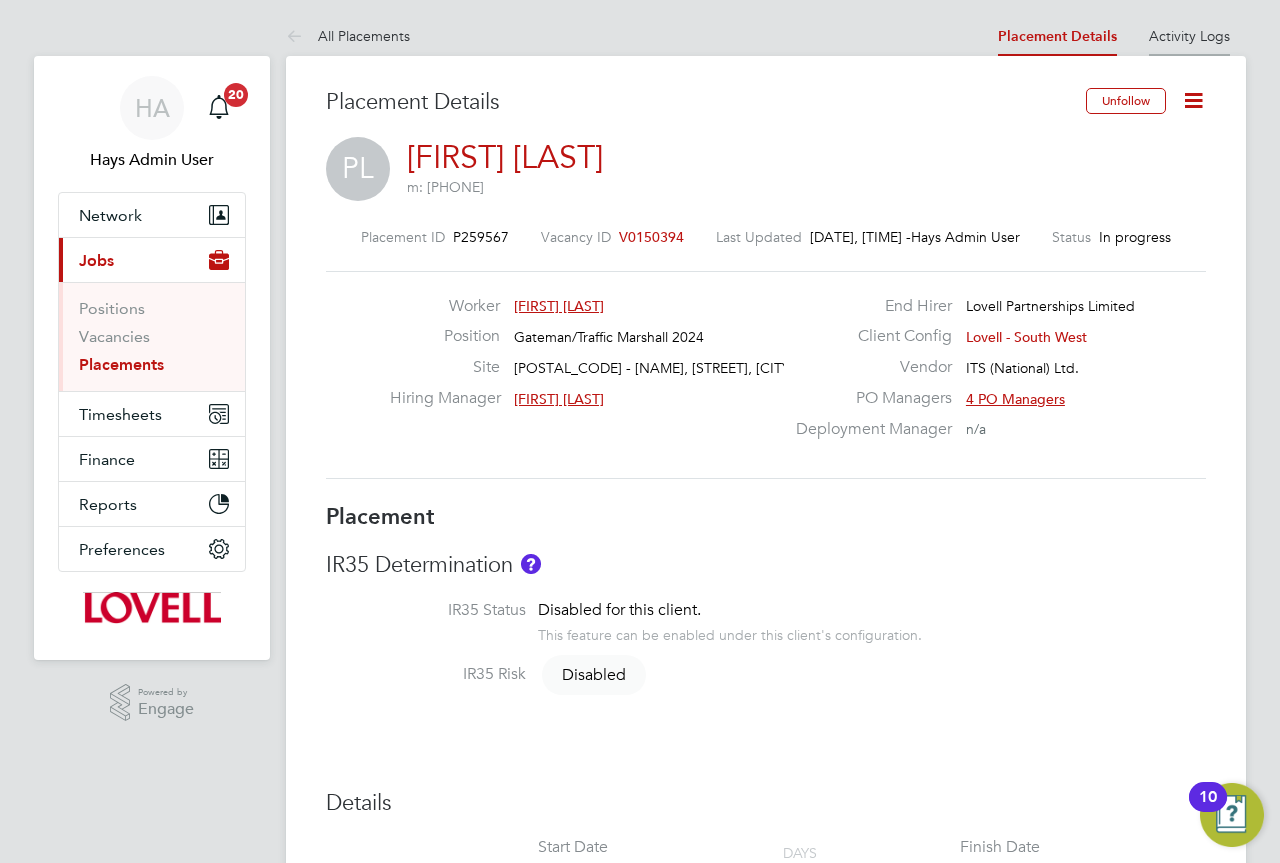 click on "Activity Logs" at bounding box center [1189, 36] 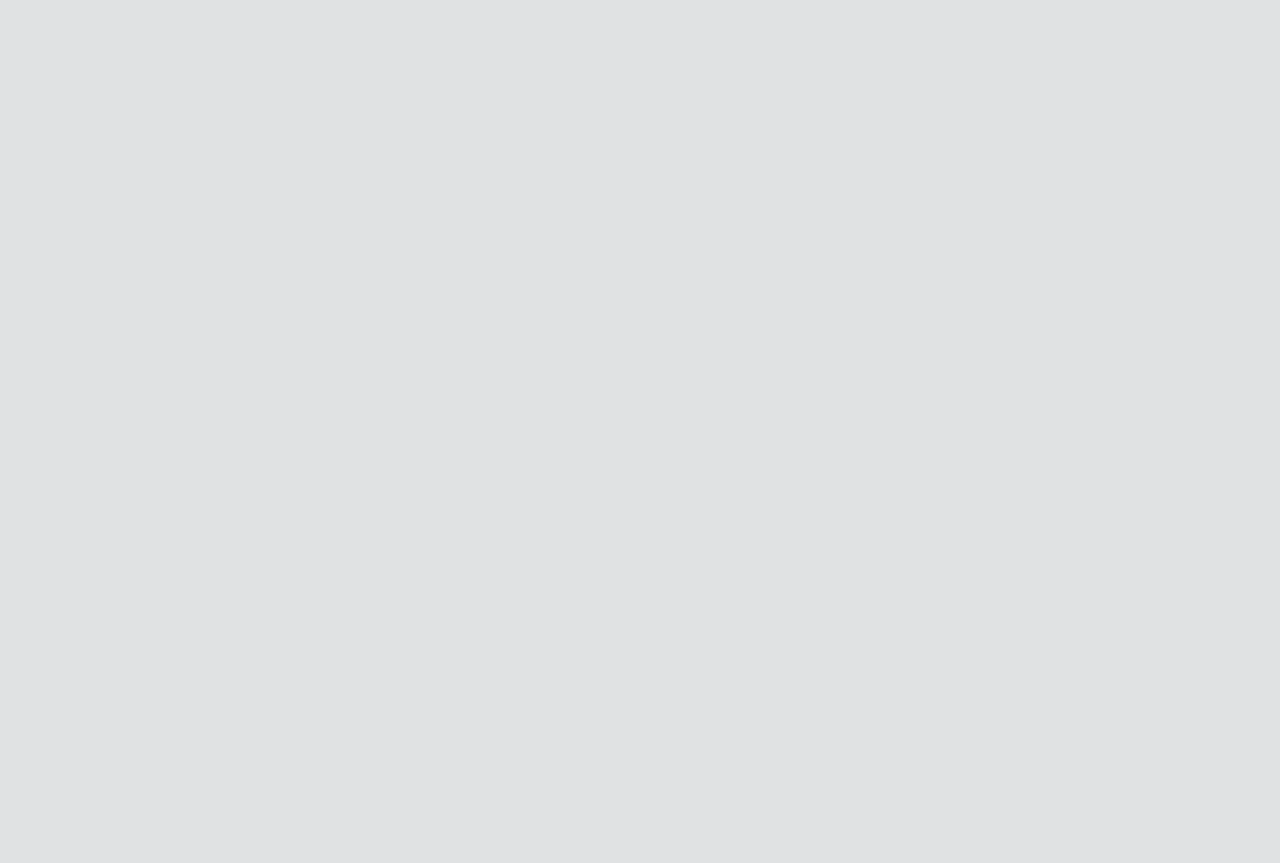 scroll, scrollTop: 0, scrollLeft: 0, axis: both 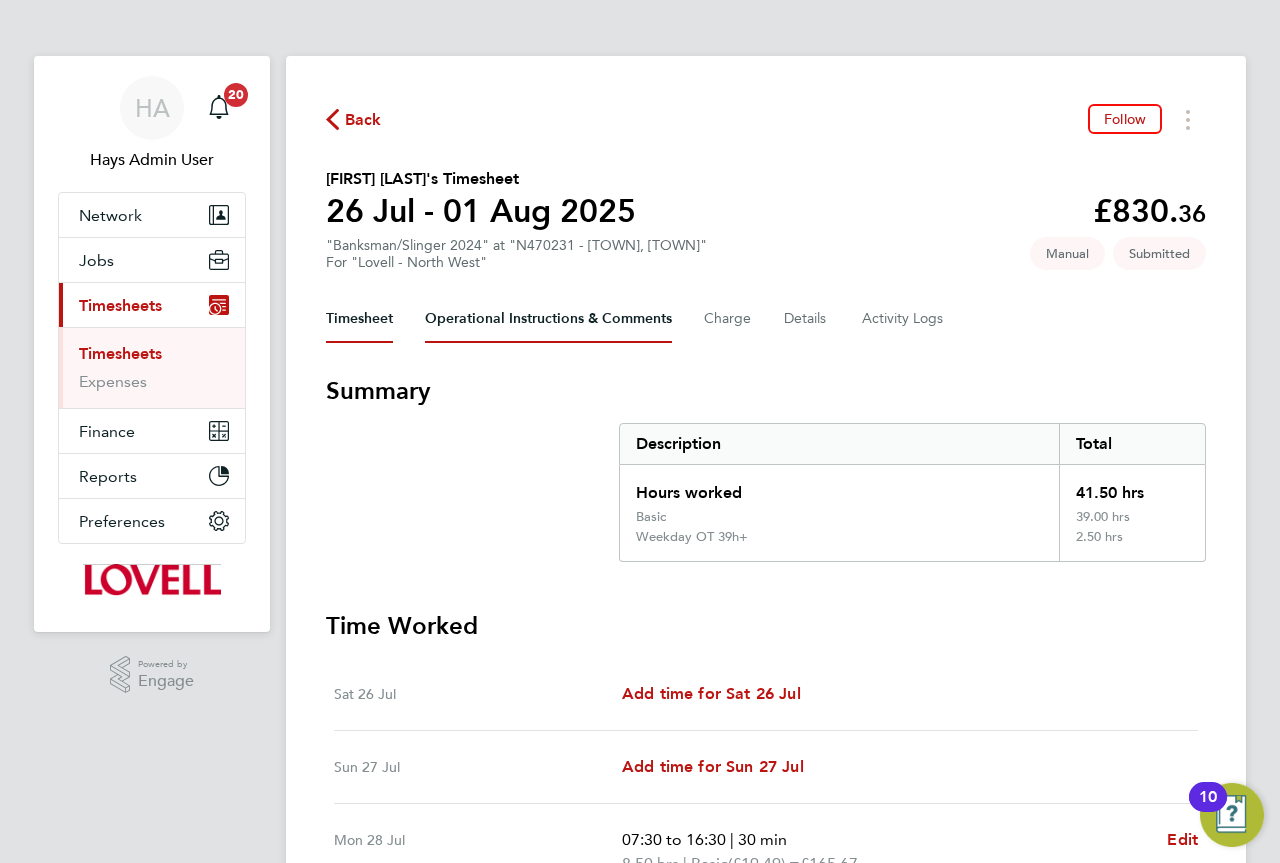 click on "Operational Instructions & Comments" at bounding box center [548, 319] 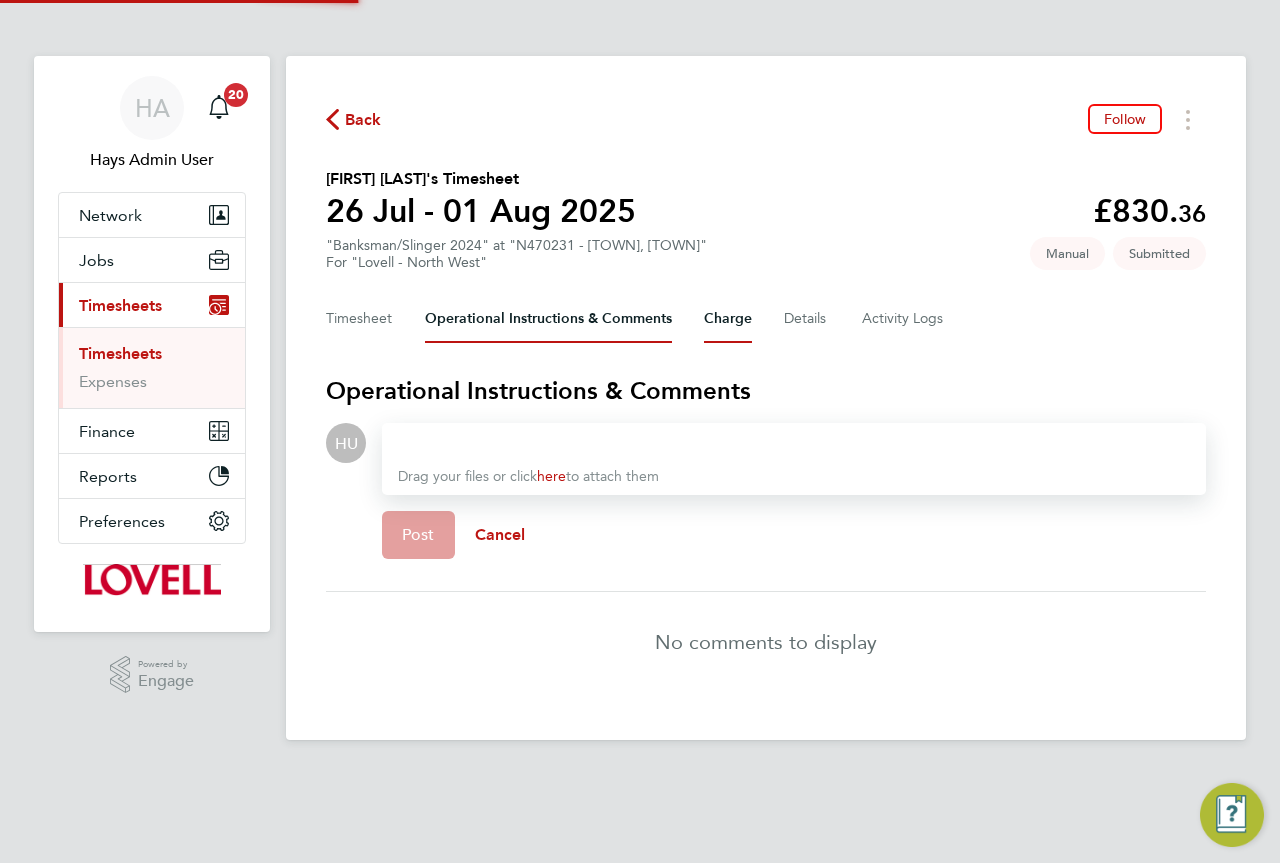 click on "Charge" at bounding box center (728, 319) 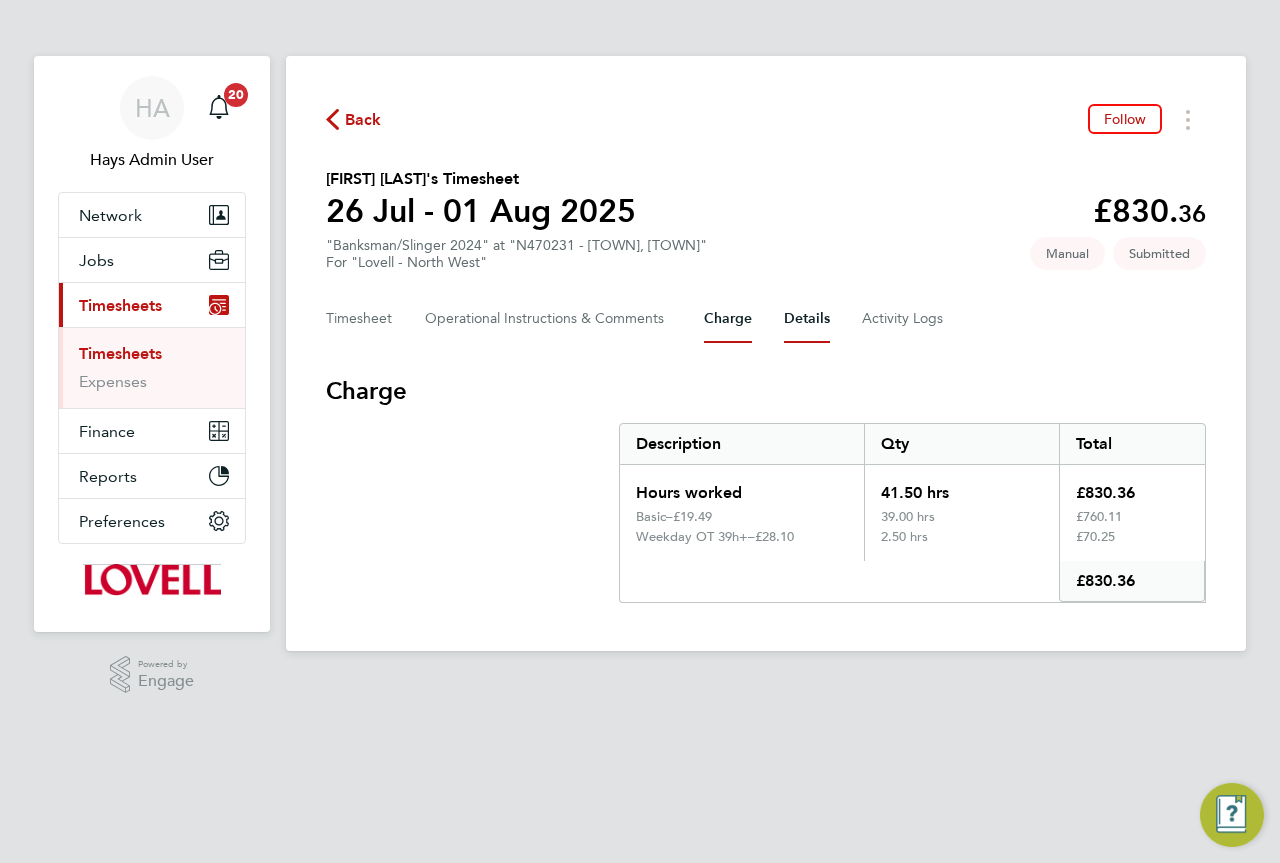 click on "Details" at bounding box center (807, 319) 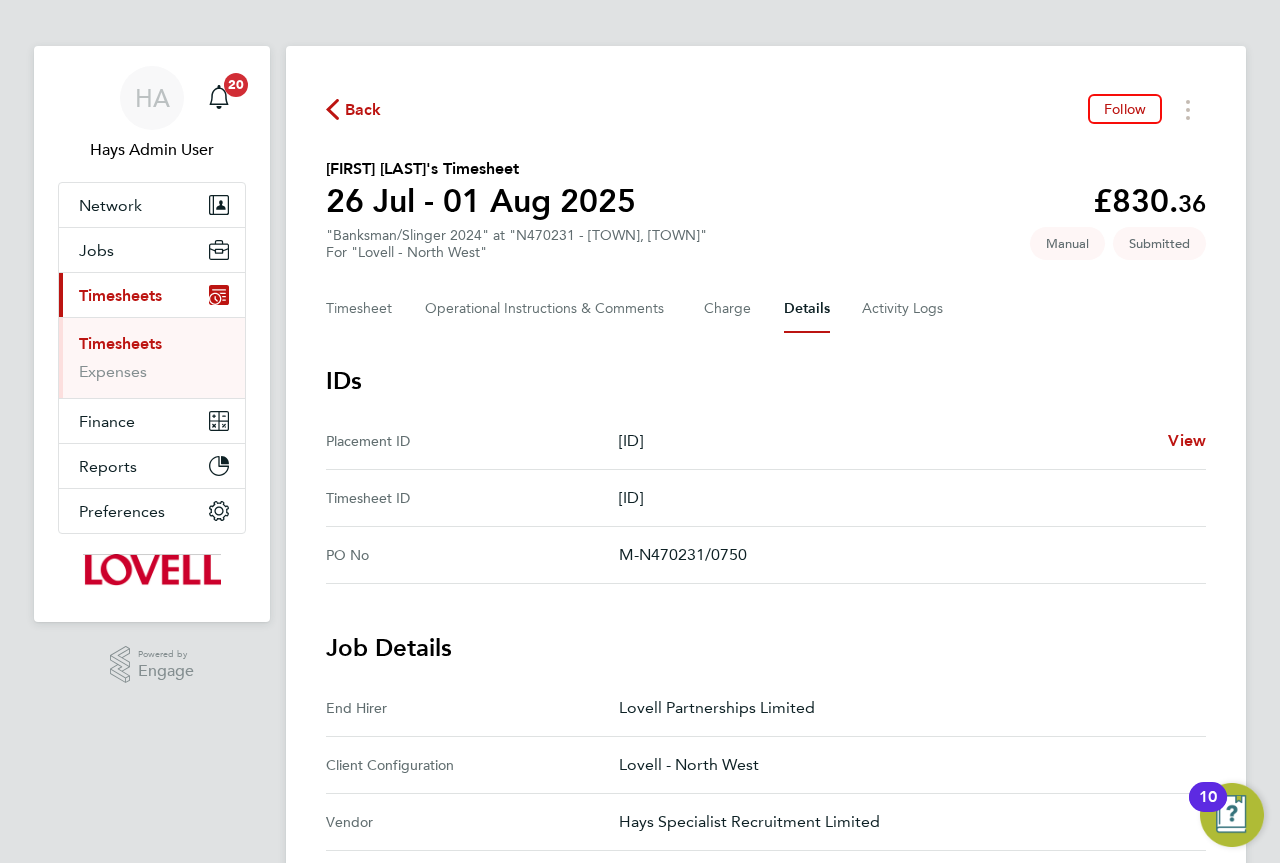 scroll, scrollTop: 0, scrollLeft: 0, axis: both 